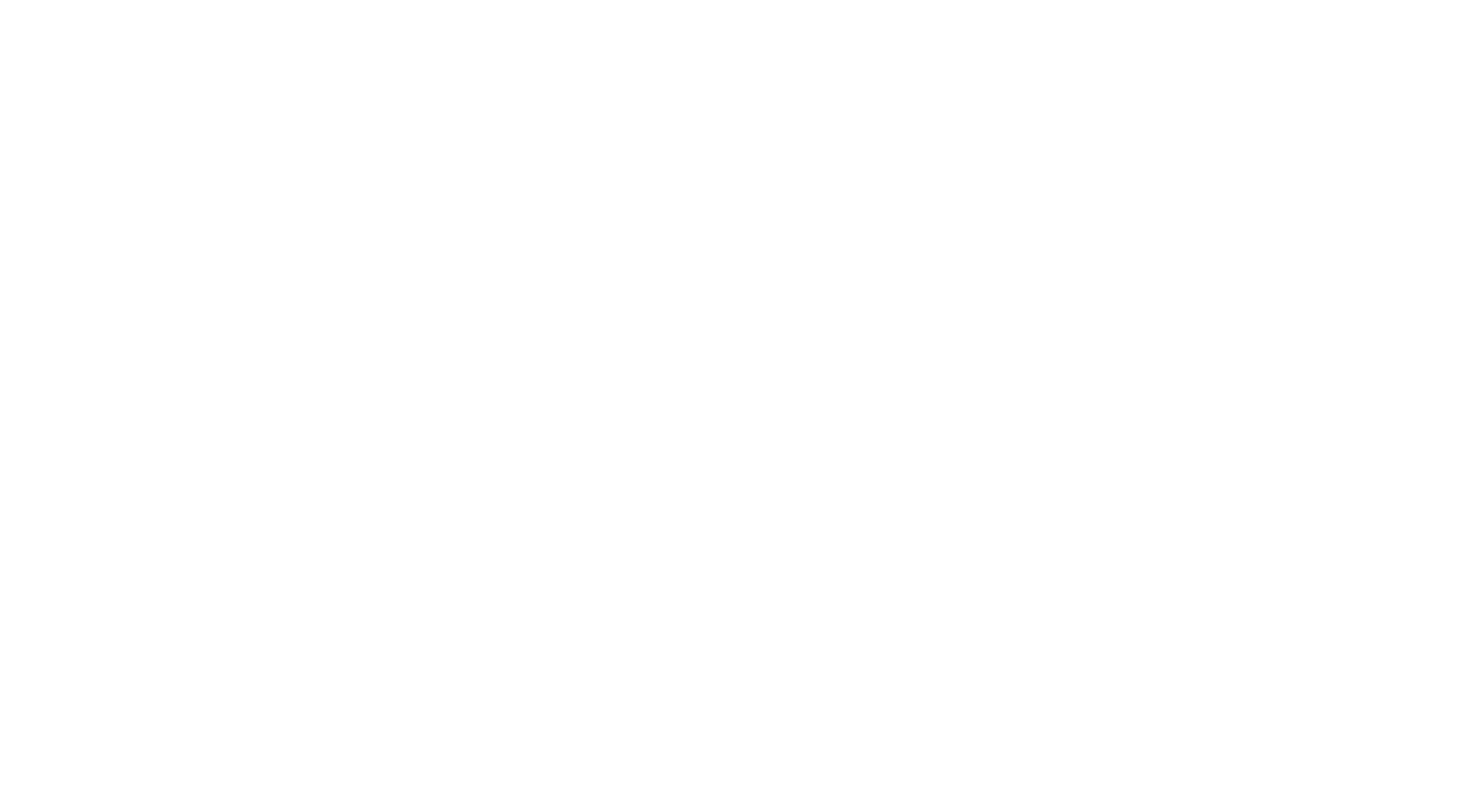 scroll, scrollTop: 0, scrollLeft: 0, axis: both 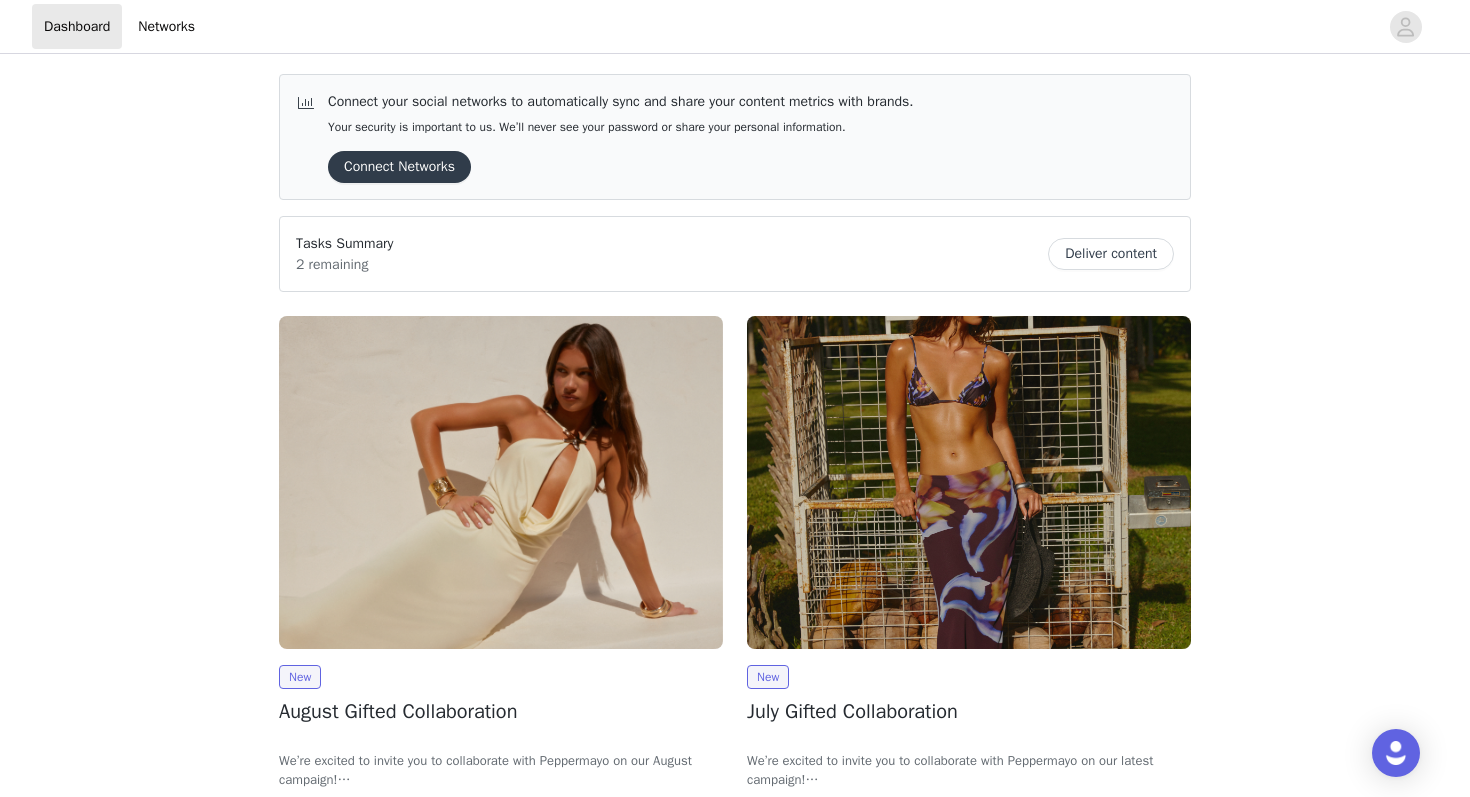 click on "Your security is important to us. We’ll never see your password or share your personal information." at bounding box center (735, 1066) 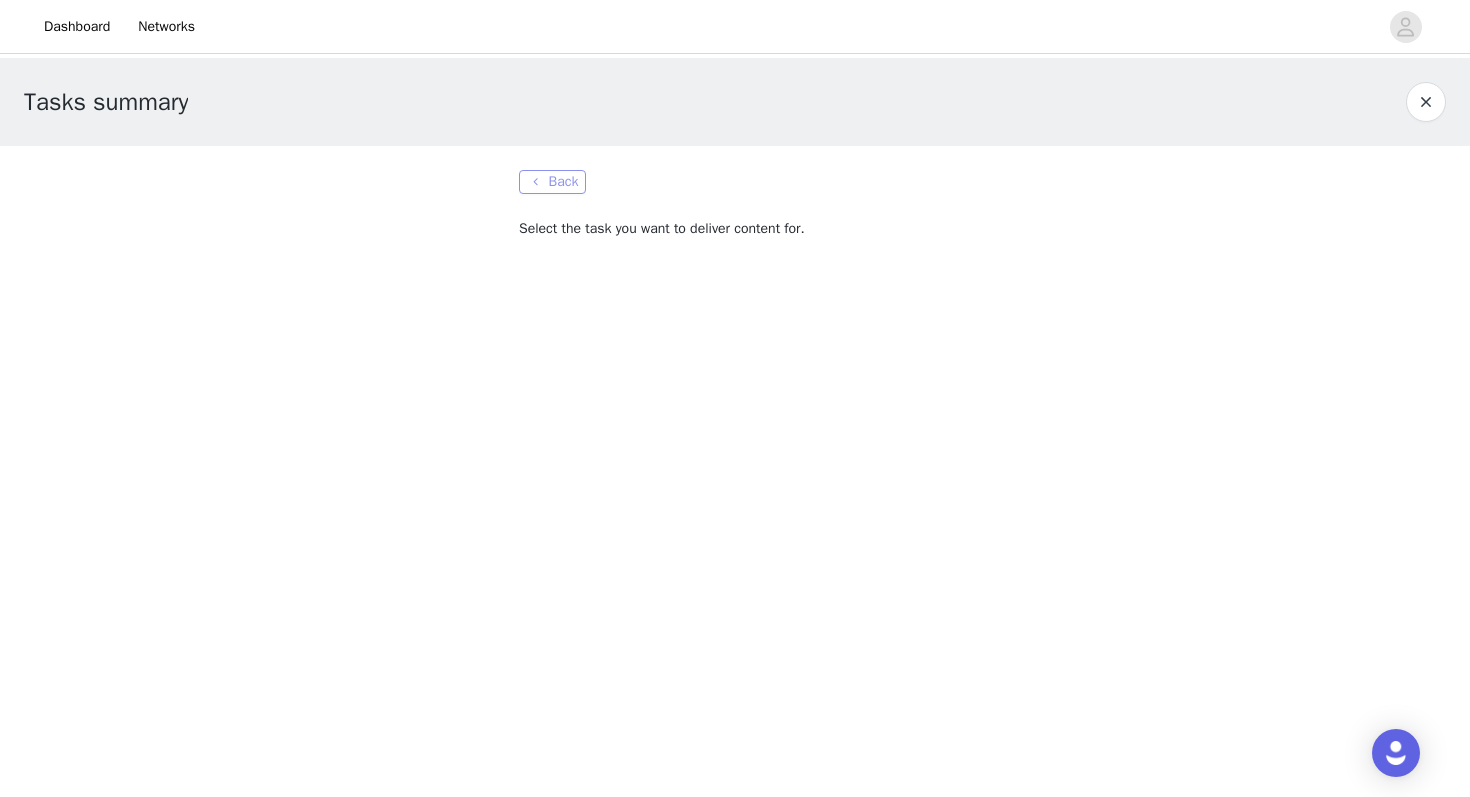 click on "Back" at bounding box center [552, 182] 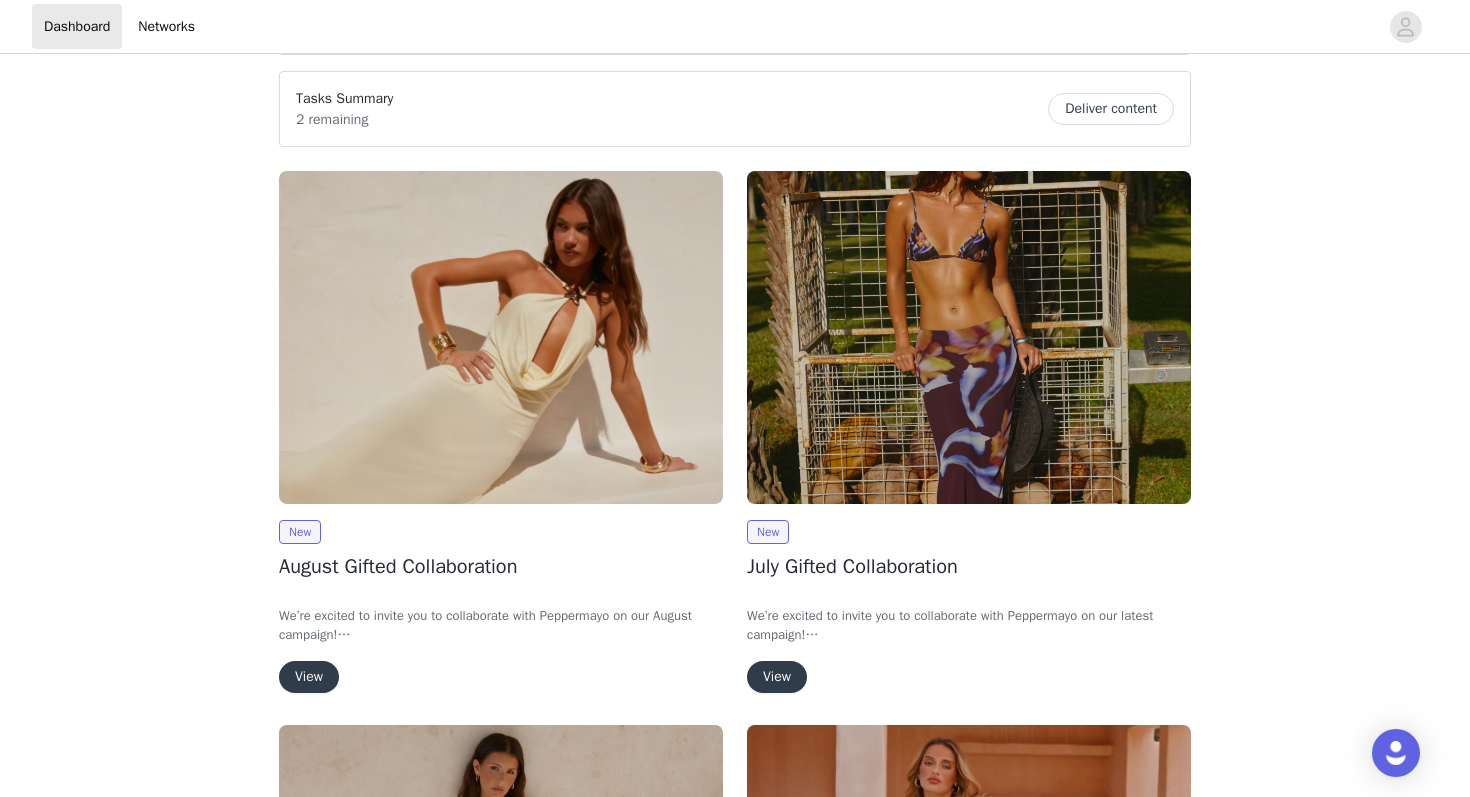 scroll, scrollTop: 148, scrollLeft: 0, axis: vertical 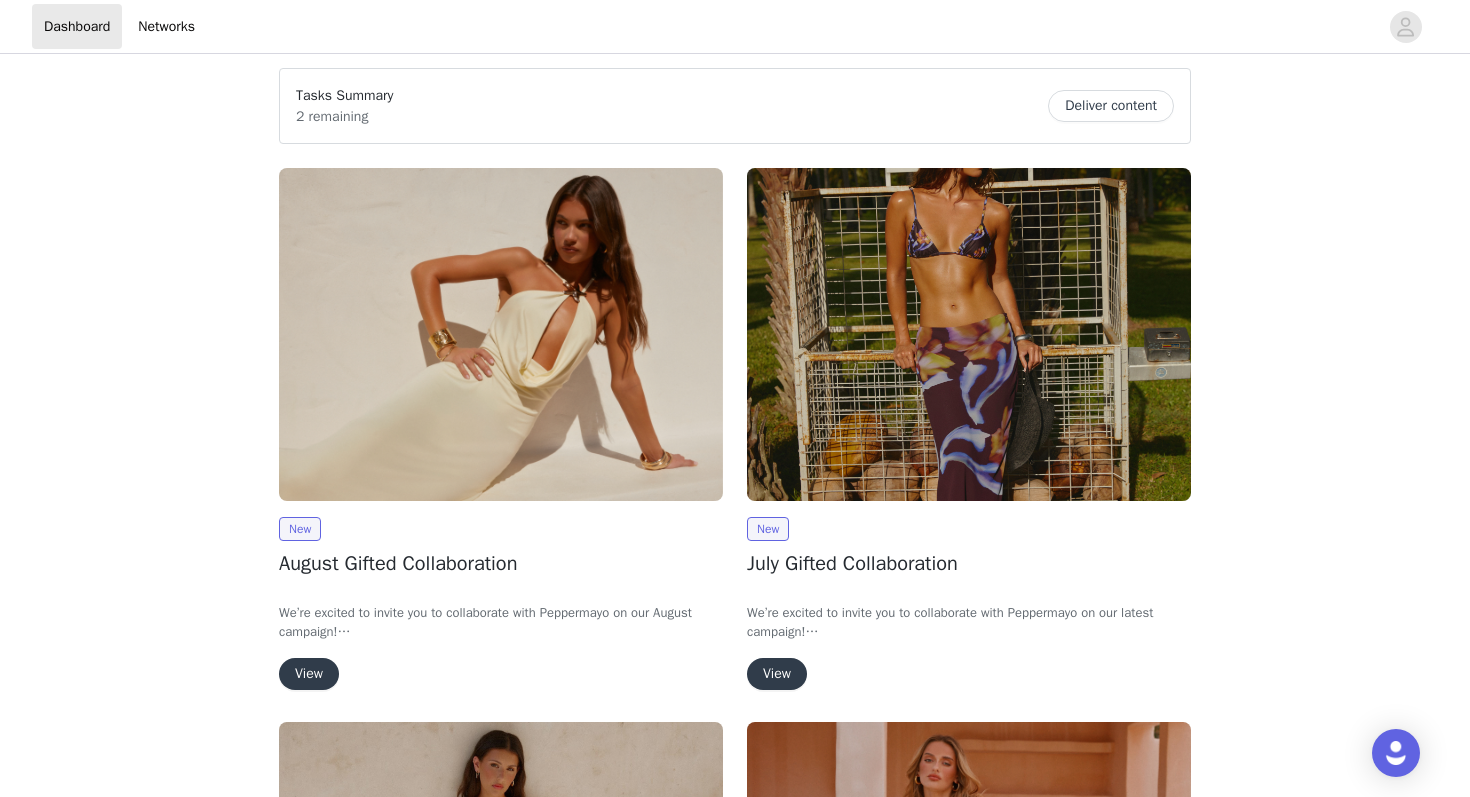 click on "Your security is important to us. We’ll never see your password or share your personal information." at bounding box center (735, 918) 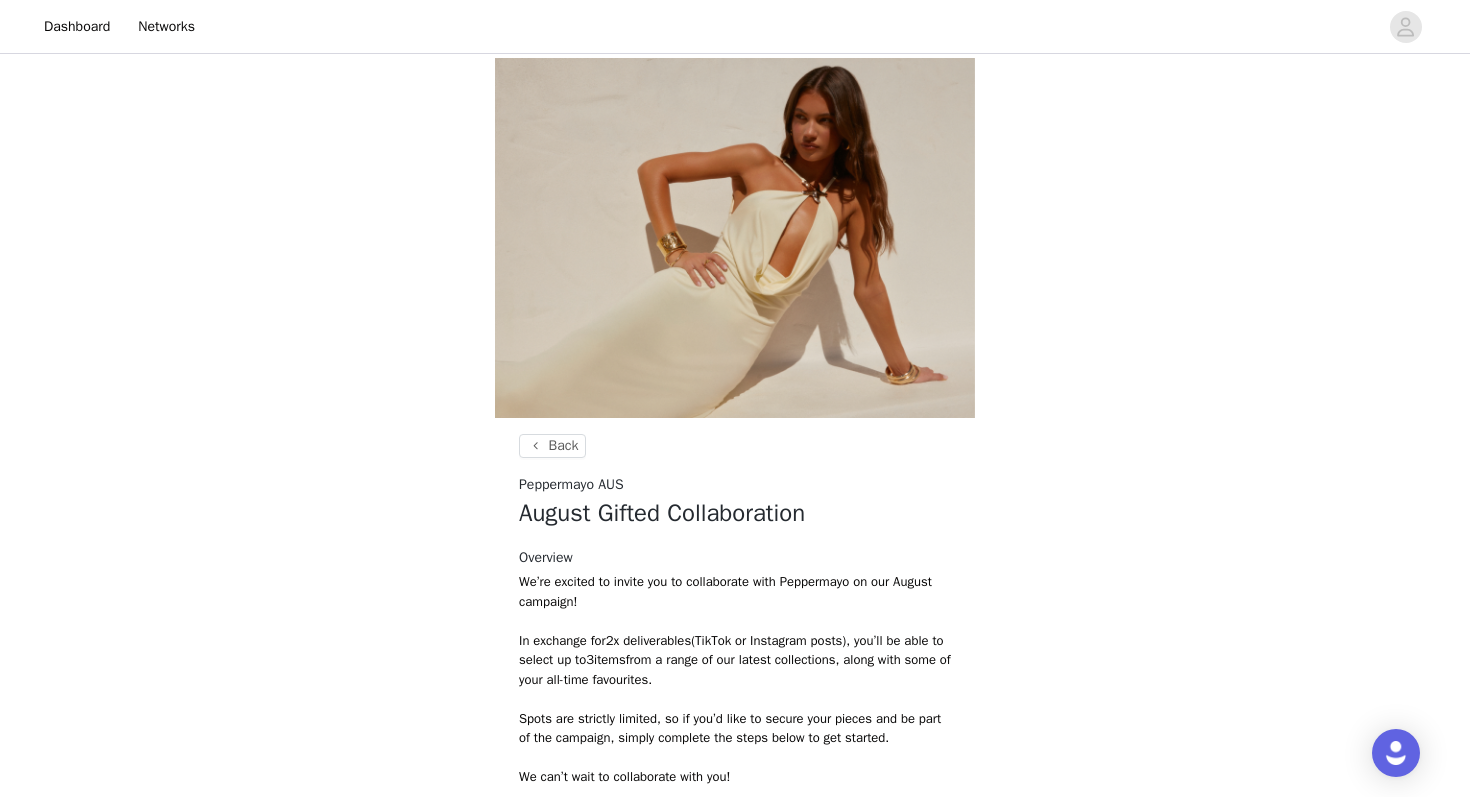 scroll, scrollTop: 359, scrollLeft: 0, axis: vertical 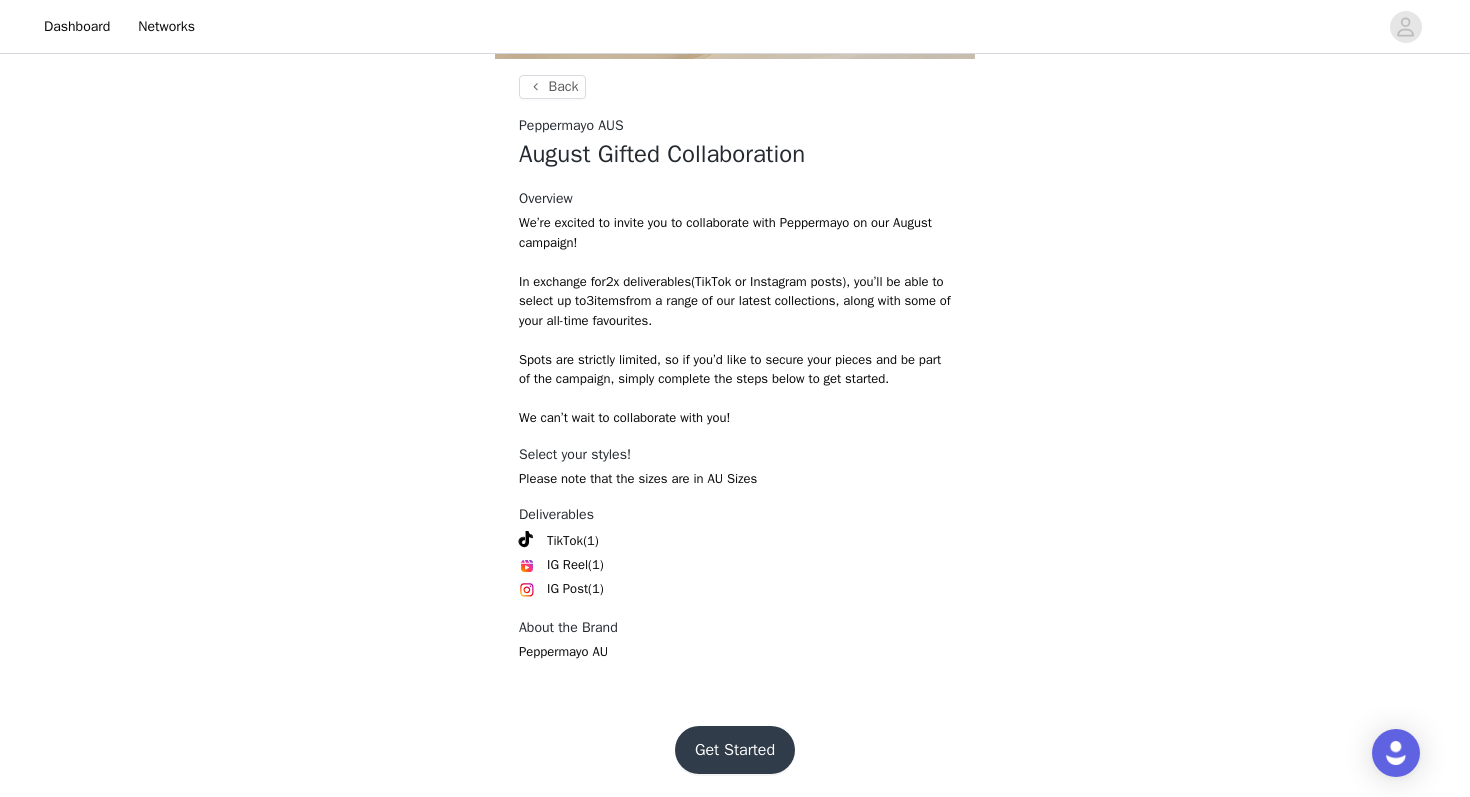 click on "Get Started" at bounding box center [735, 750] 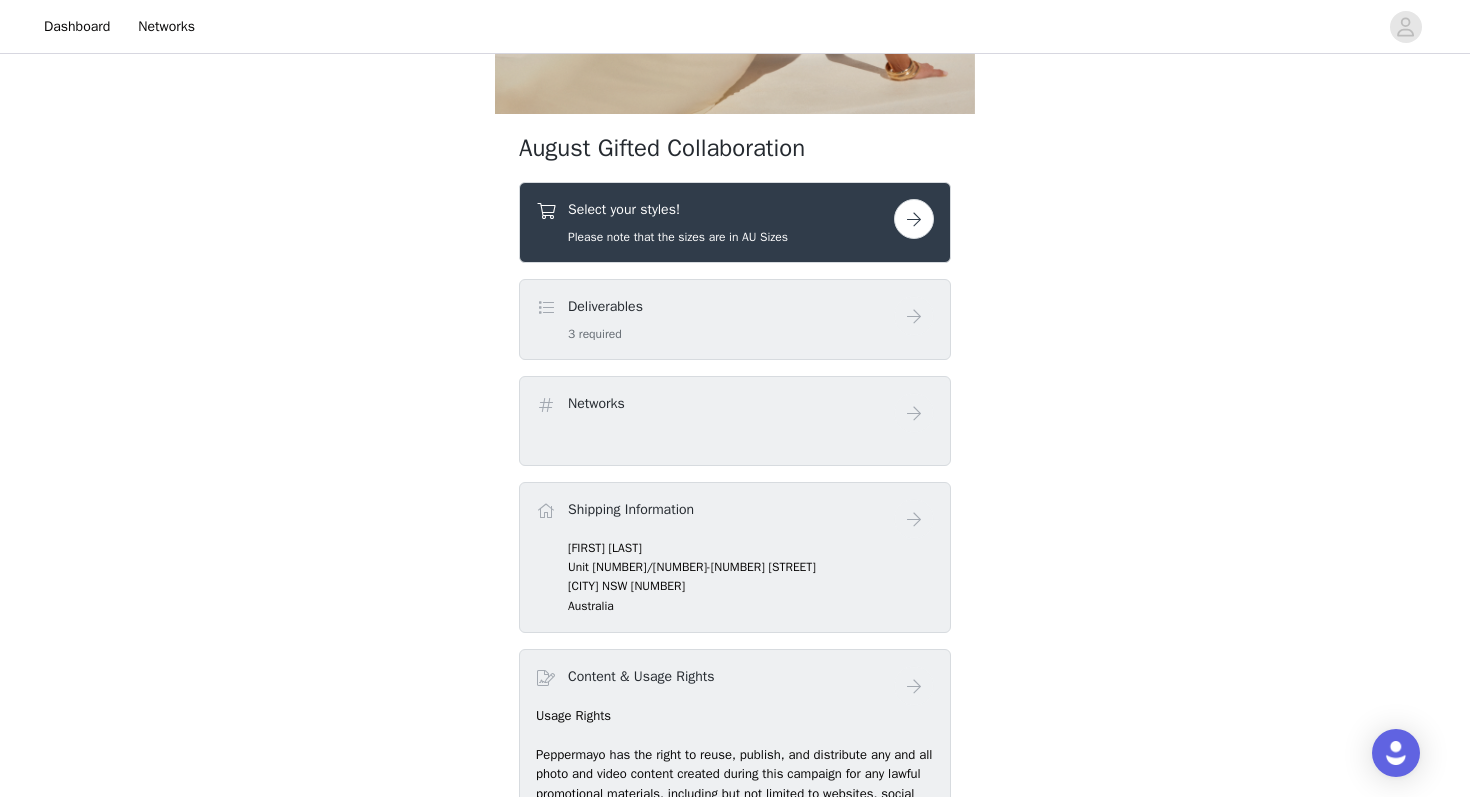 scroll, scrollTop: 315, scrollLeft: 0, axis: vertical 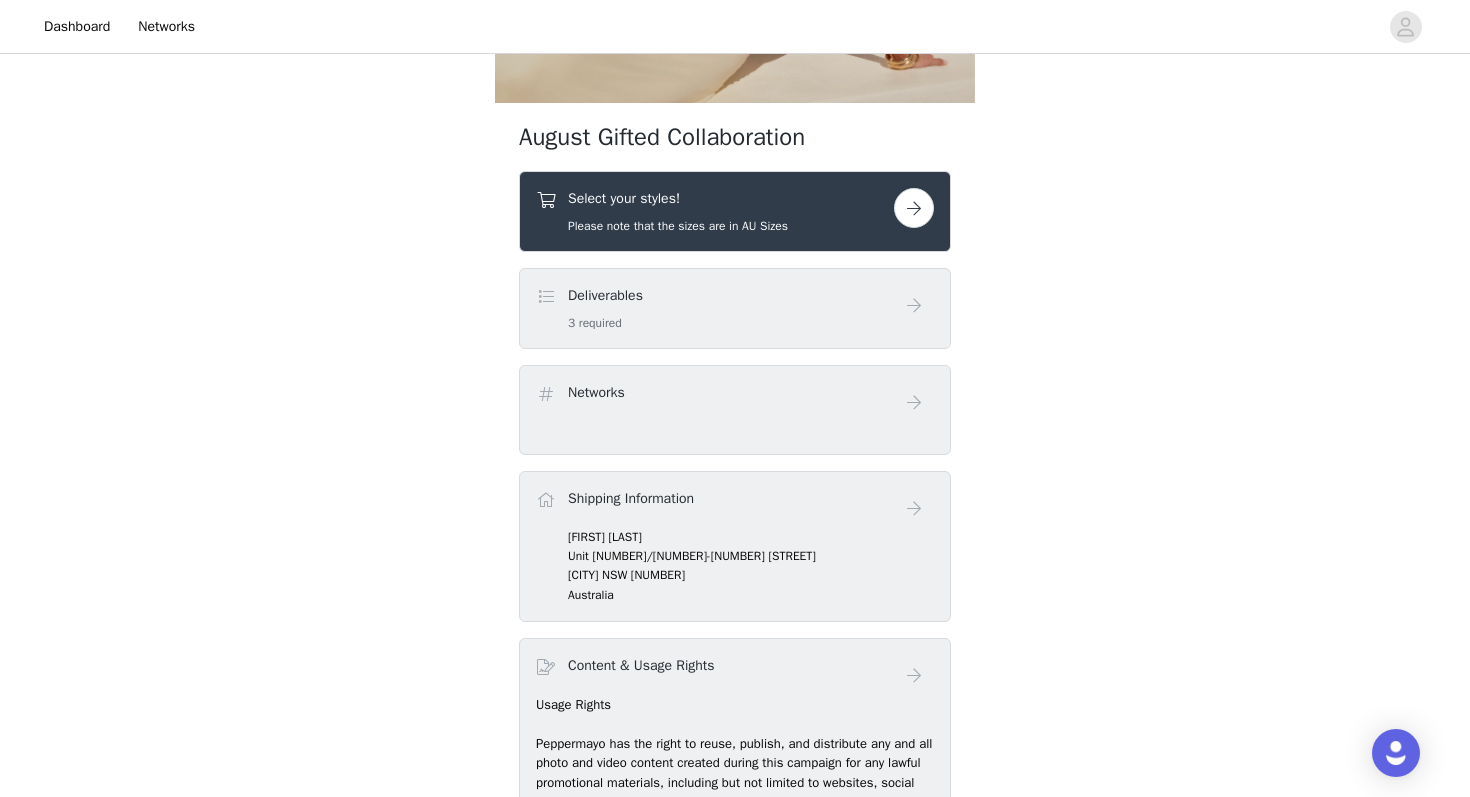 click at bounding box center (914, 208) 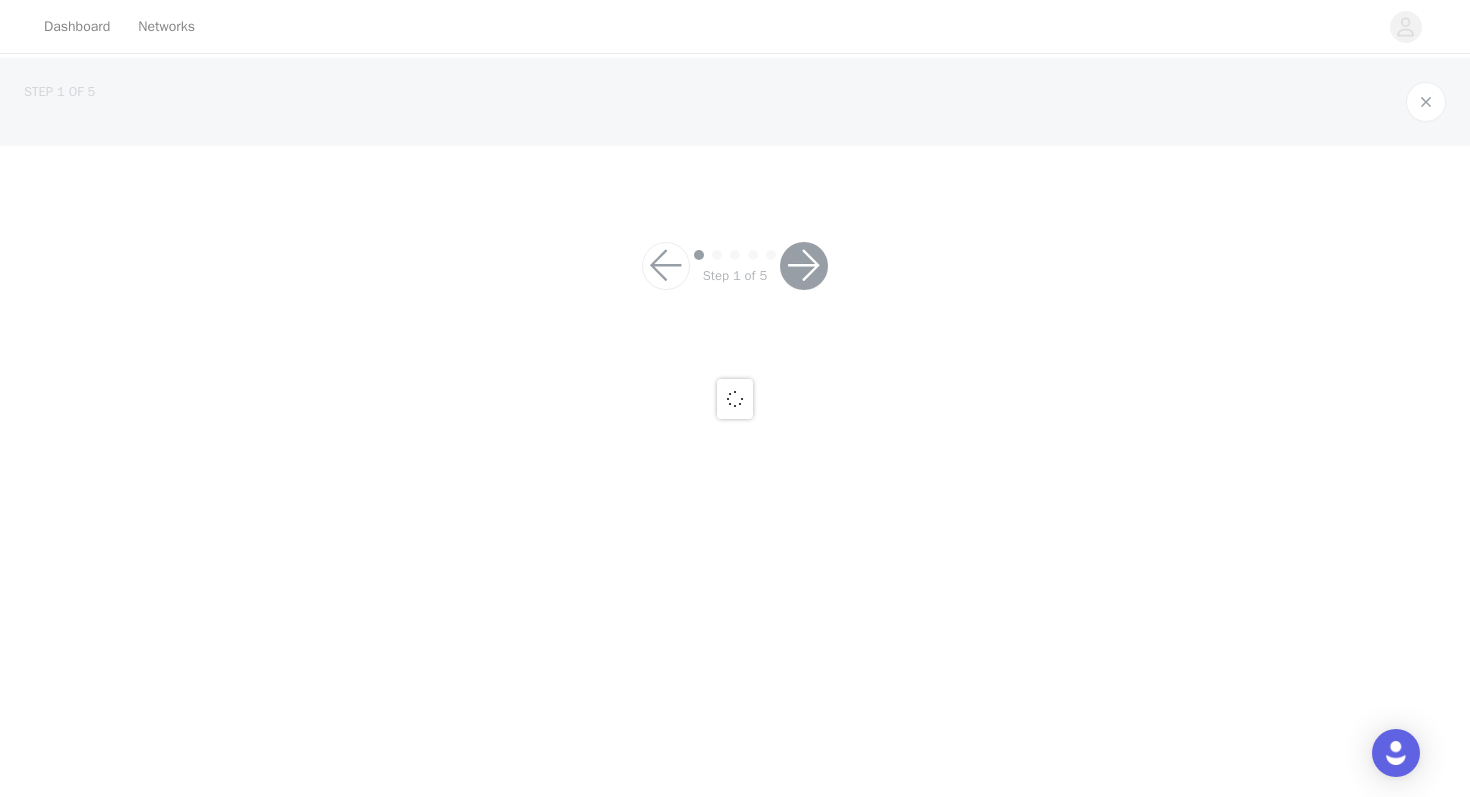 scroll, scrollTop: 0, scrollLeft: 0, axis: both 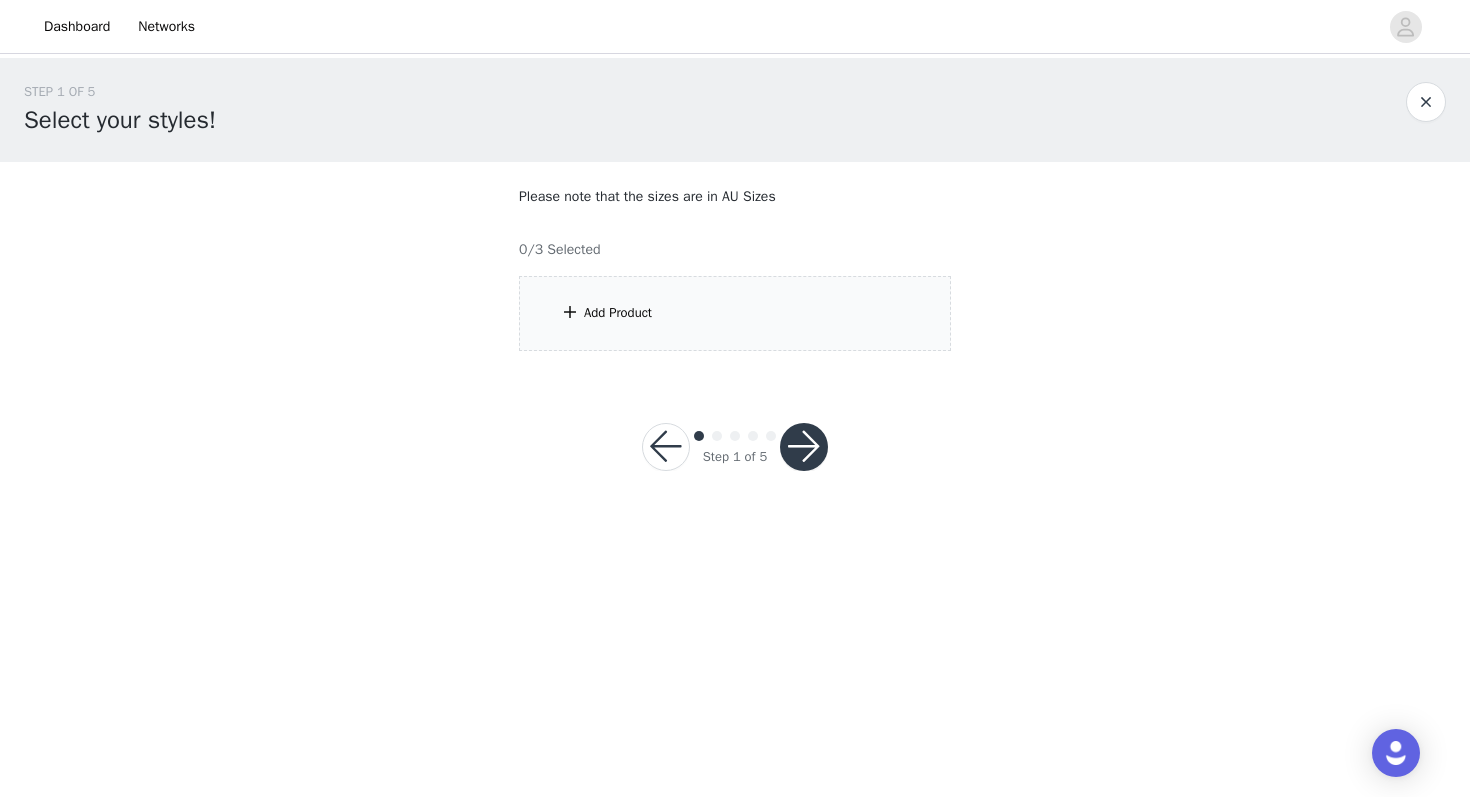 click on "Add Product" at bounding box center [735, 313] 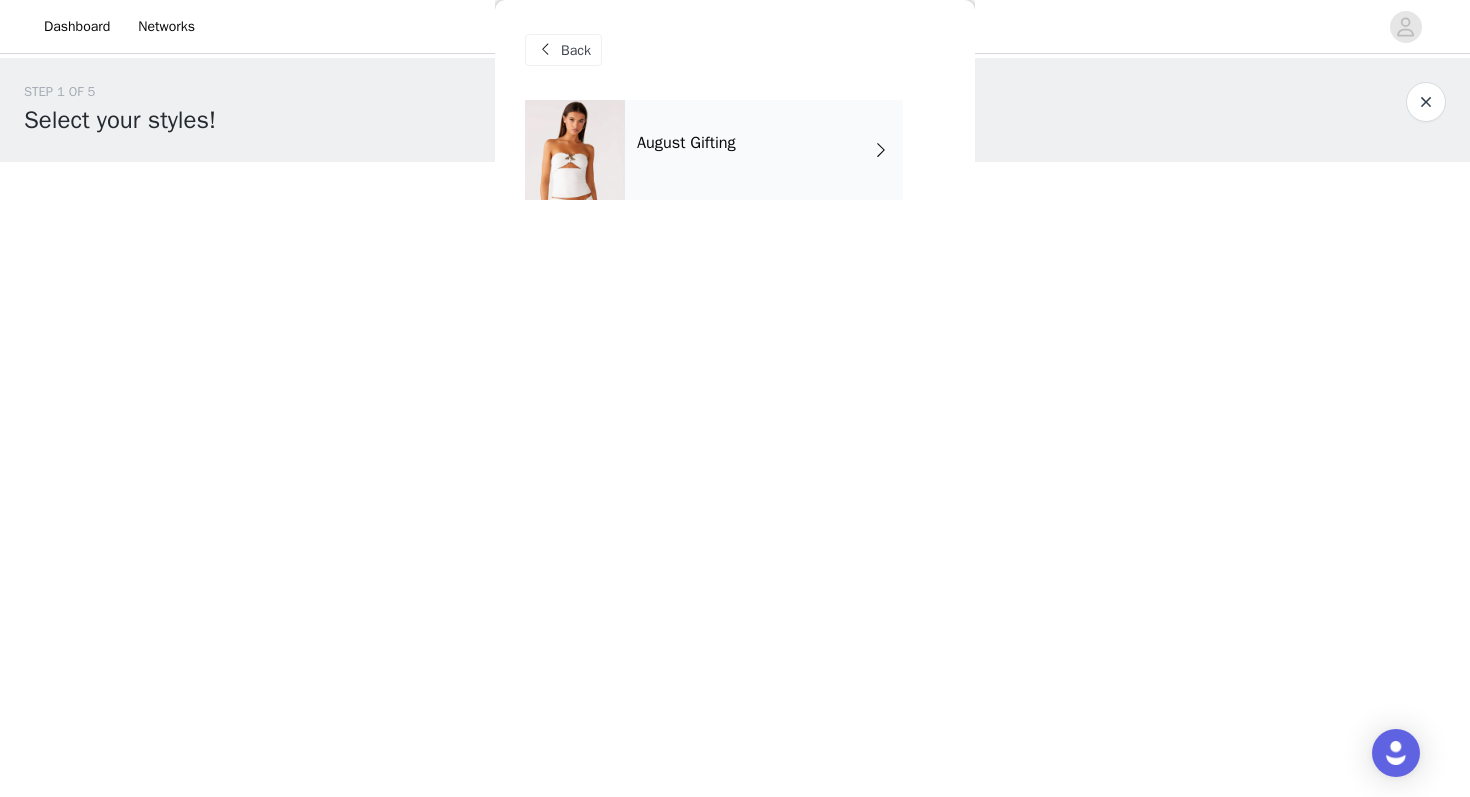 click on "August Gifting" at bounding box center [764, 150] 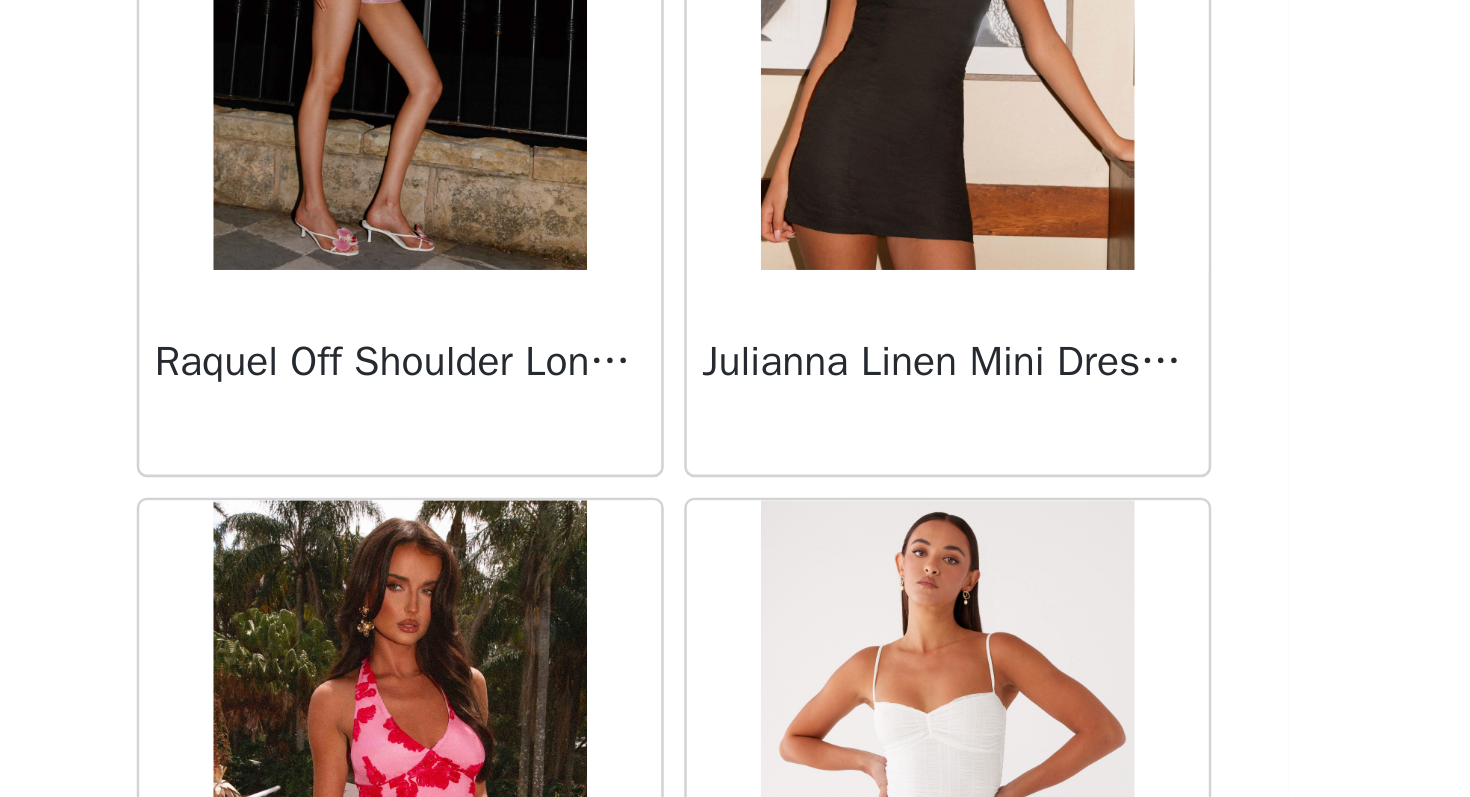scroll, scrollTop: 0, scrollLeft: 0, axis: both 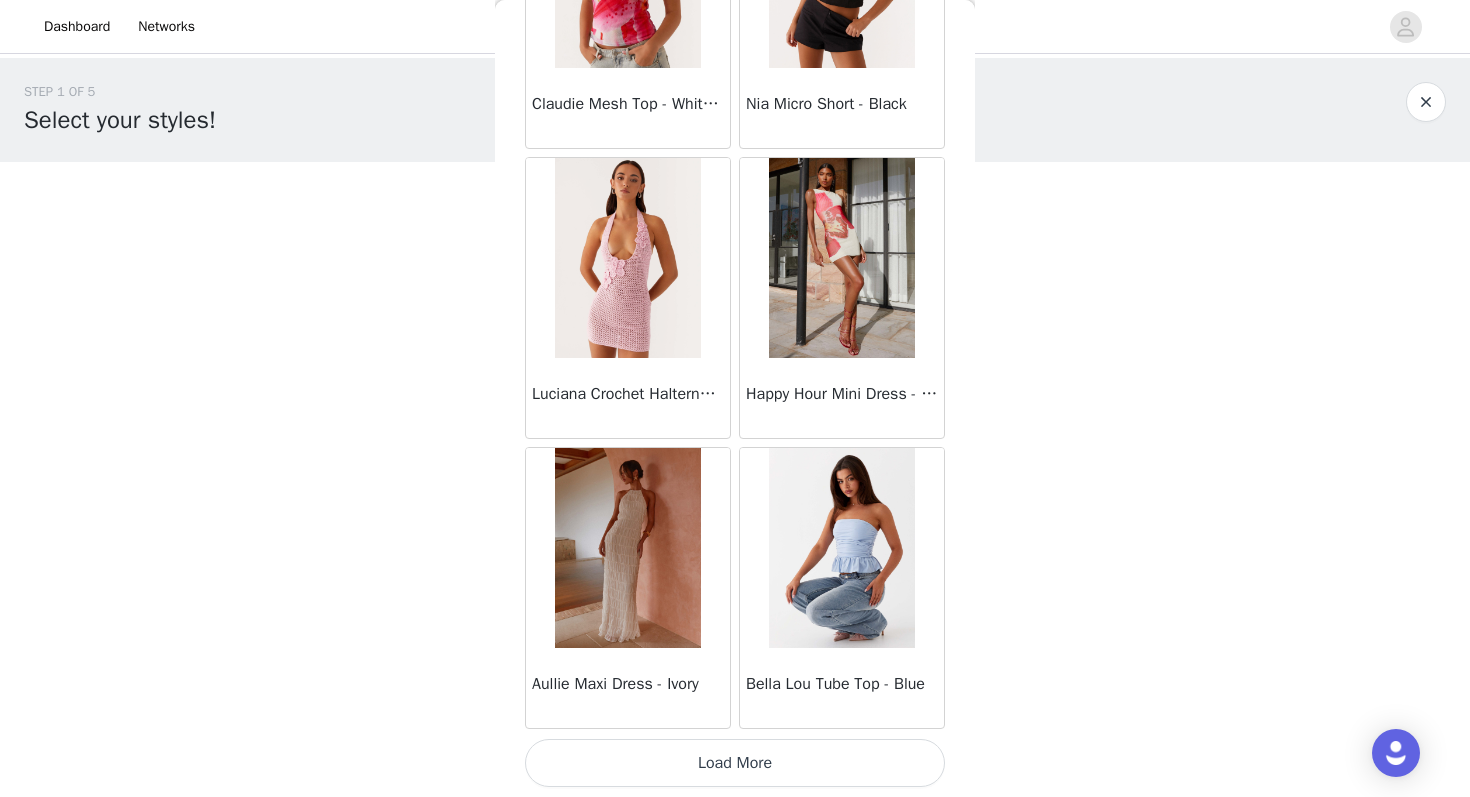 click on "Load More" at bounding box center [735, 763] 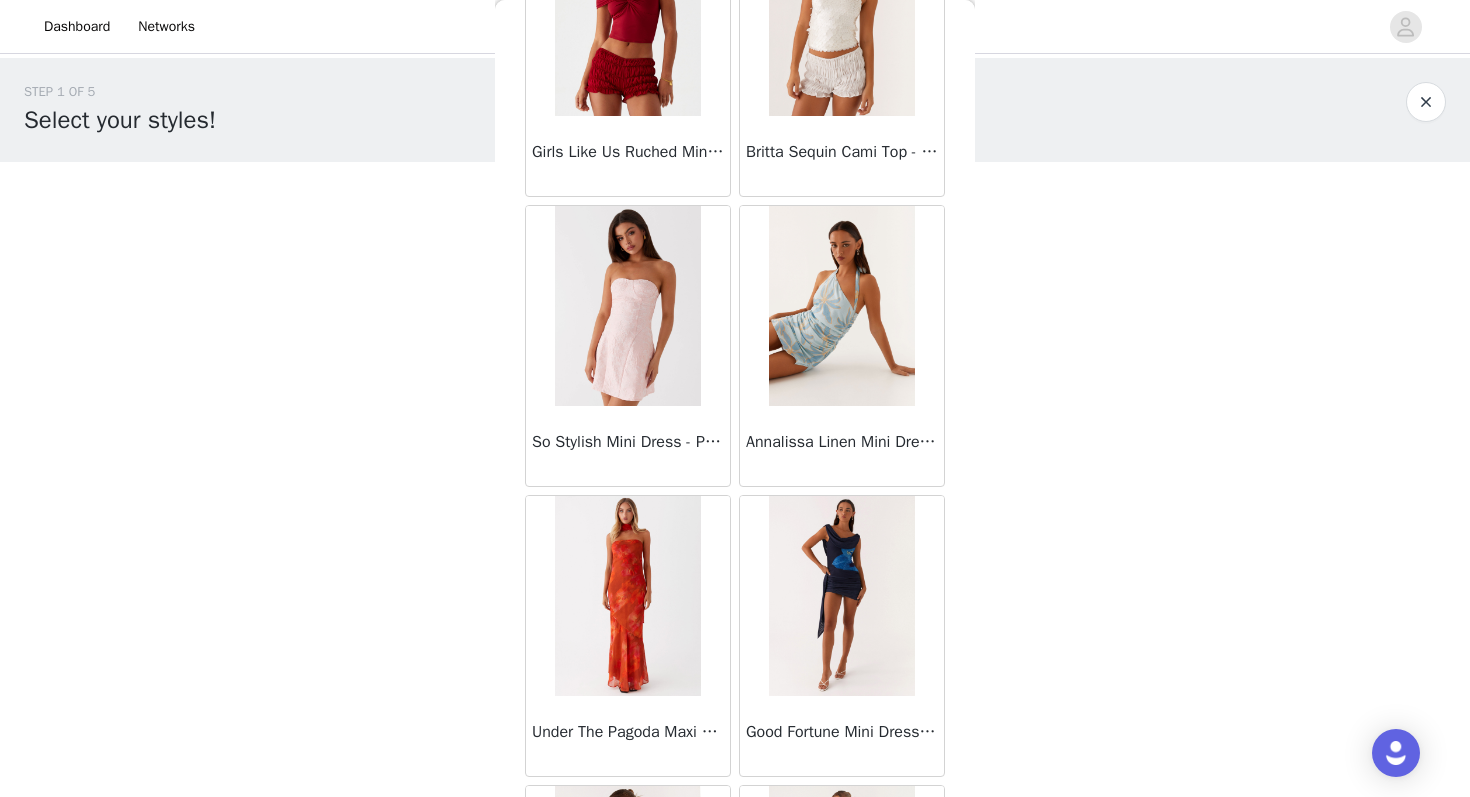 scroll, scrollTop: 4837, scrollLeft: 0, axis: vertical 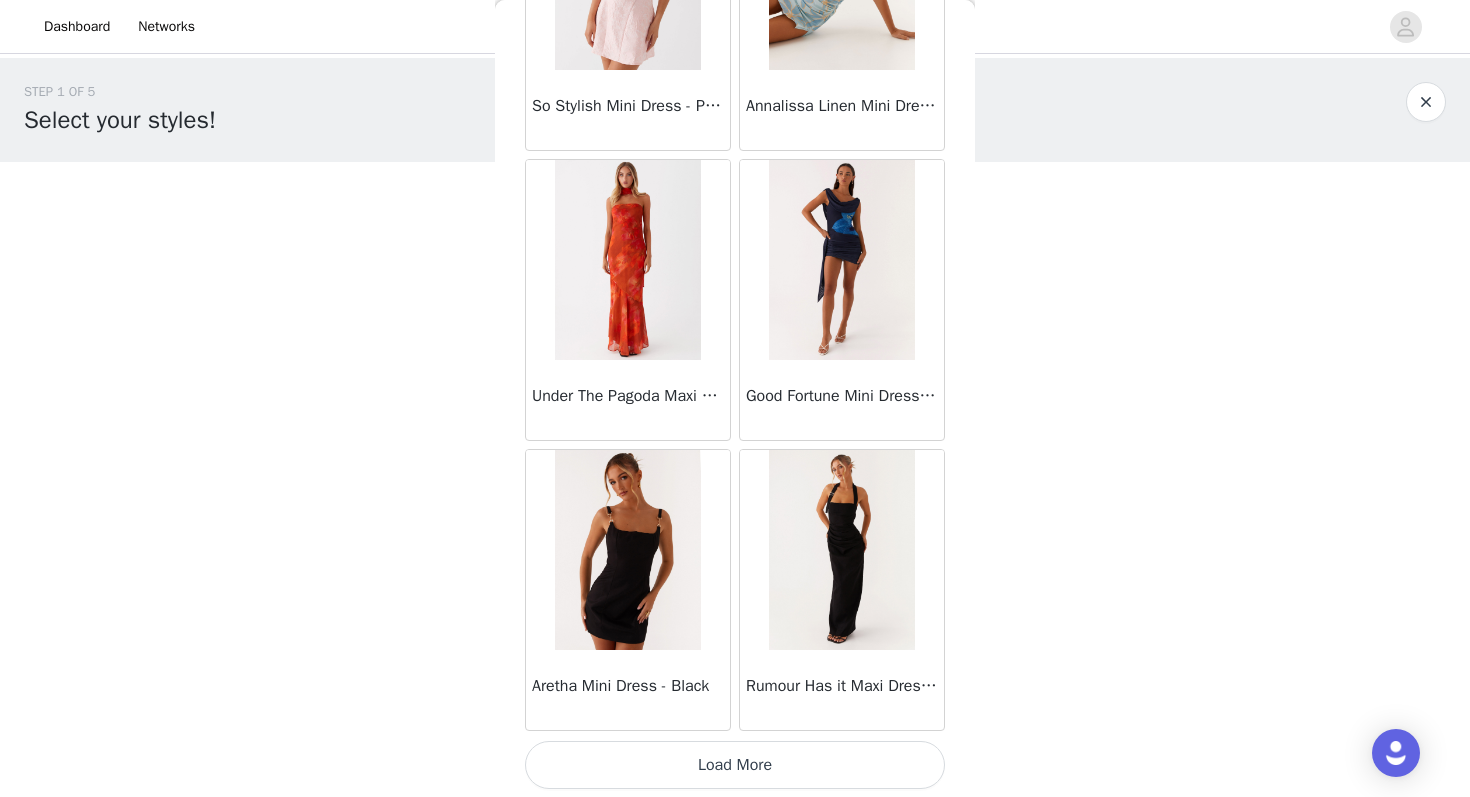 click on "Load More" at bounding box center (735, 765) 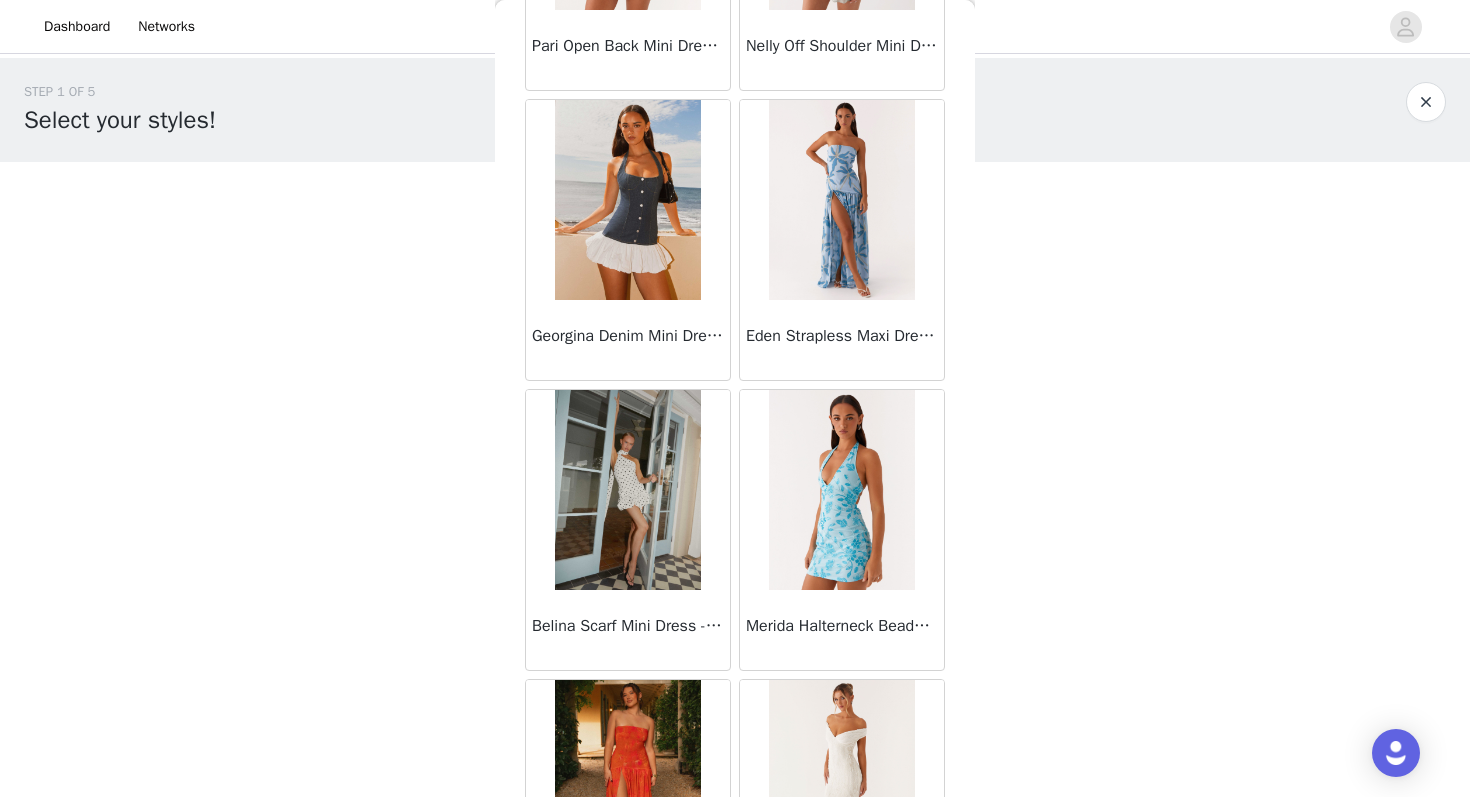 scroll, scrollTop: 7272, scrollLeft: 0, axis: vertical 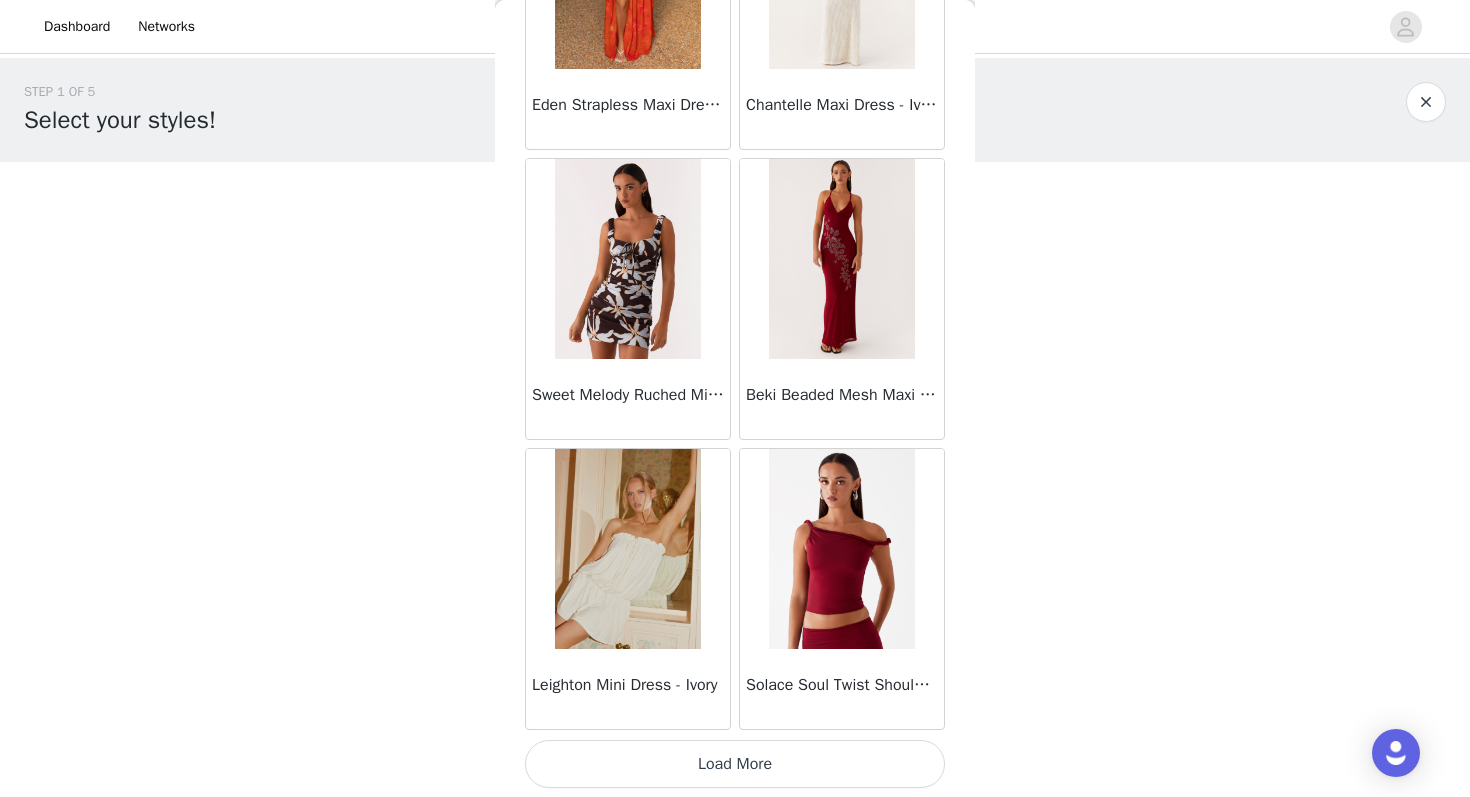 click on "Load More" at bounding box center (735, 764) 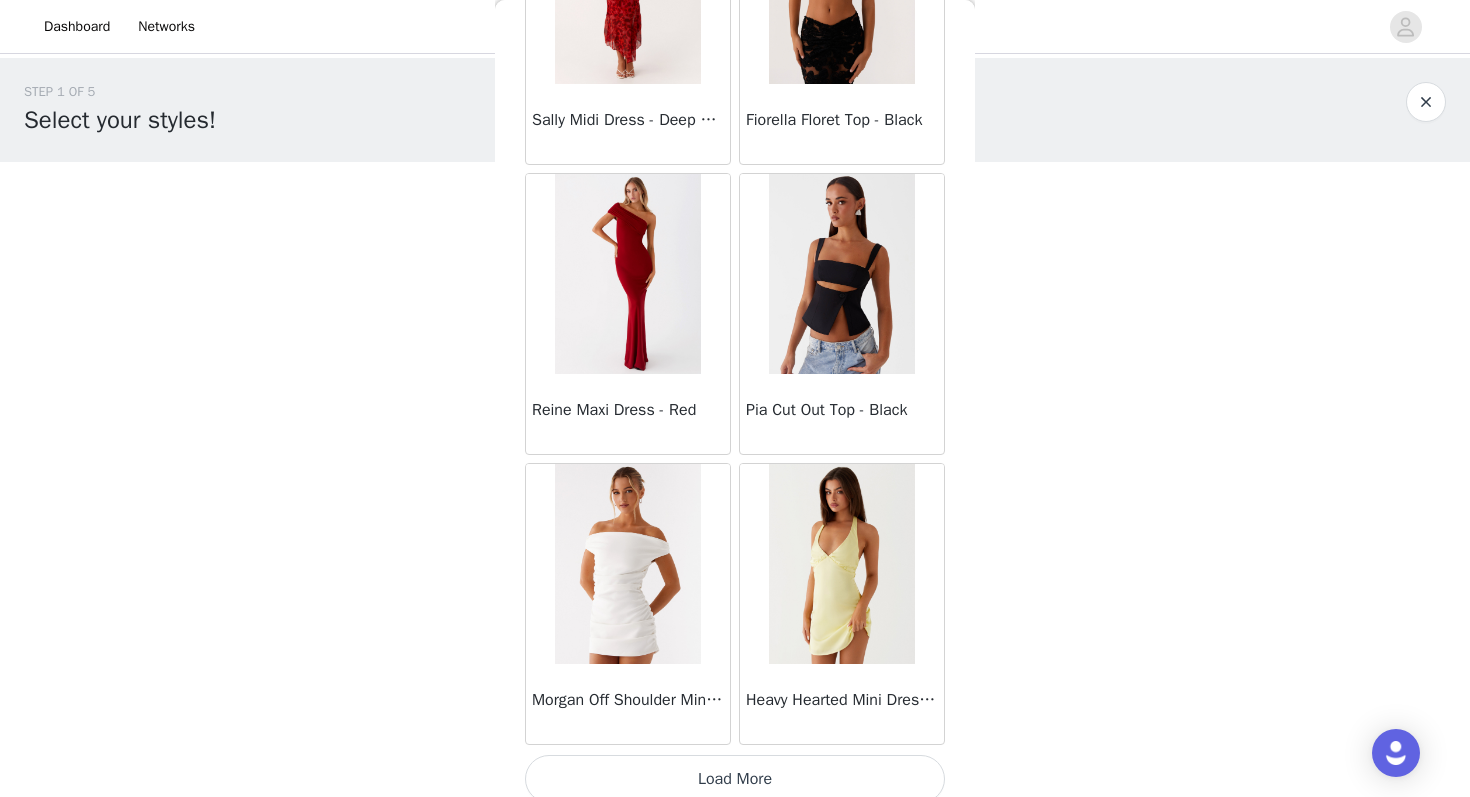scroll, scrollTop: 10963, scrollLeft: 0, axis: vertical 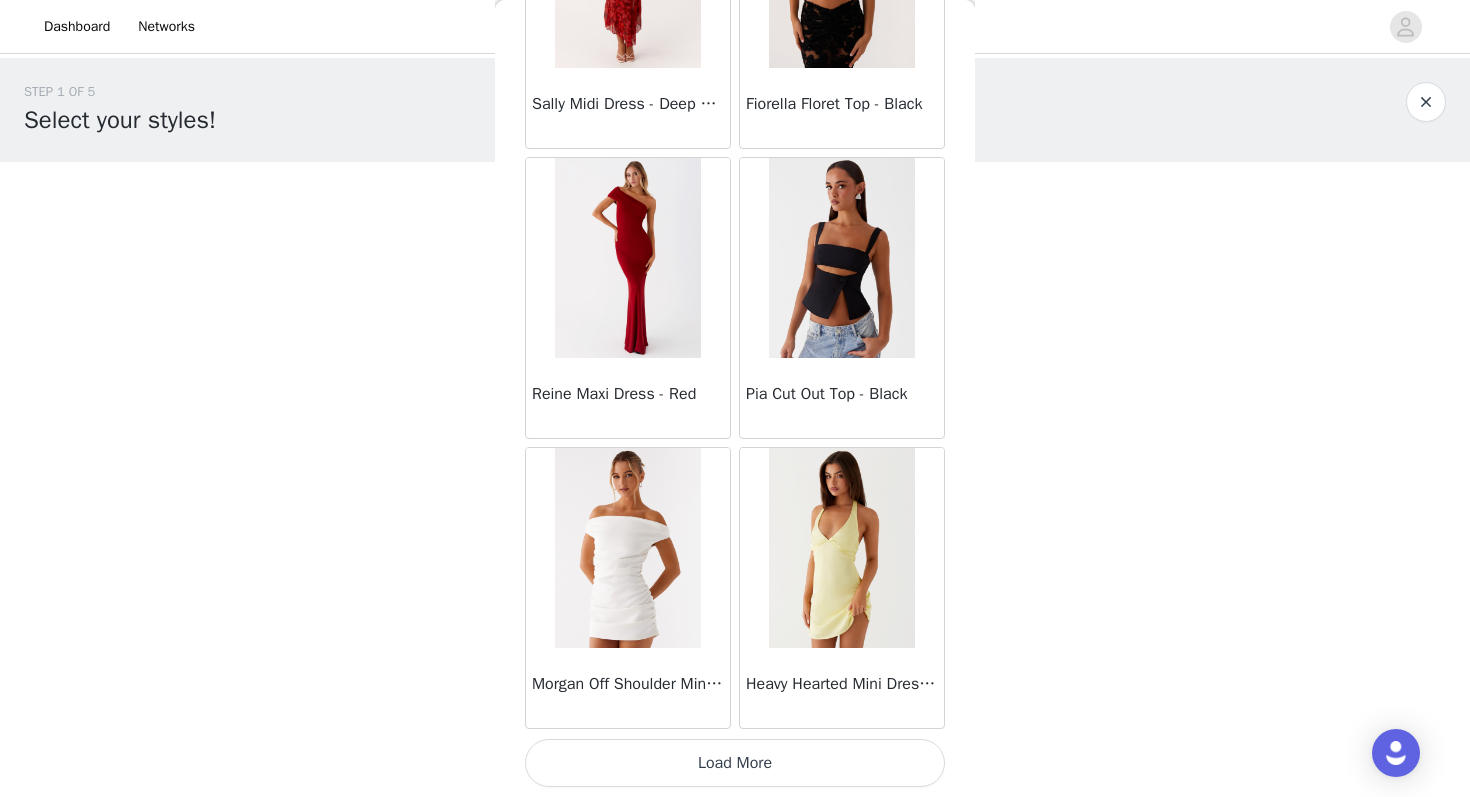 click on "Load More" at bounding box center (735, 763) 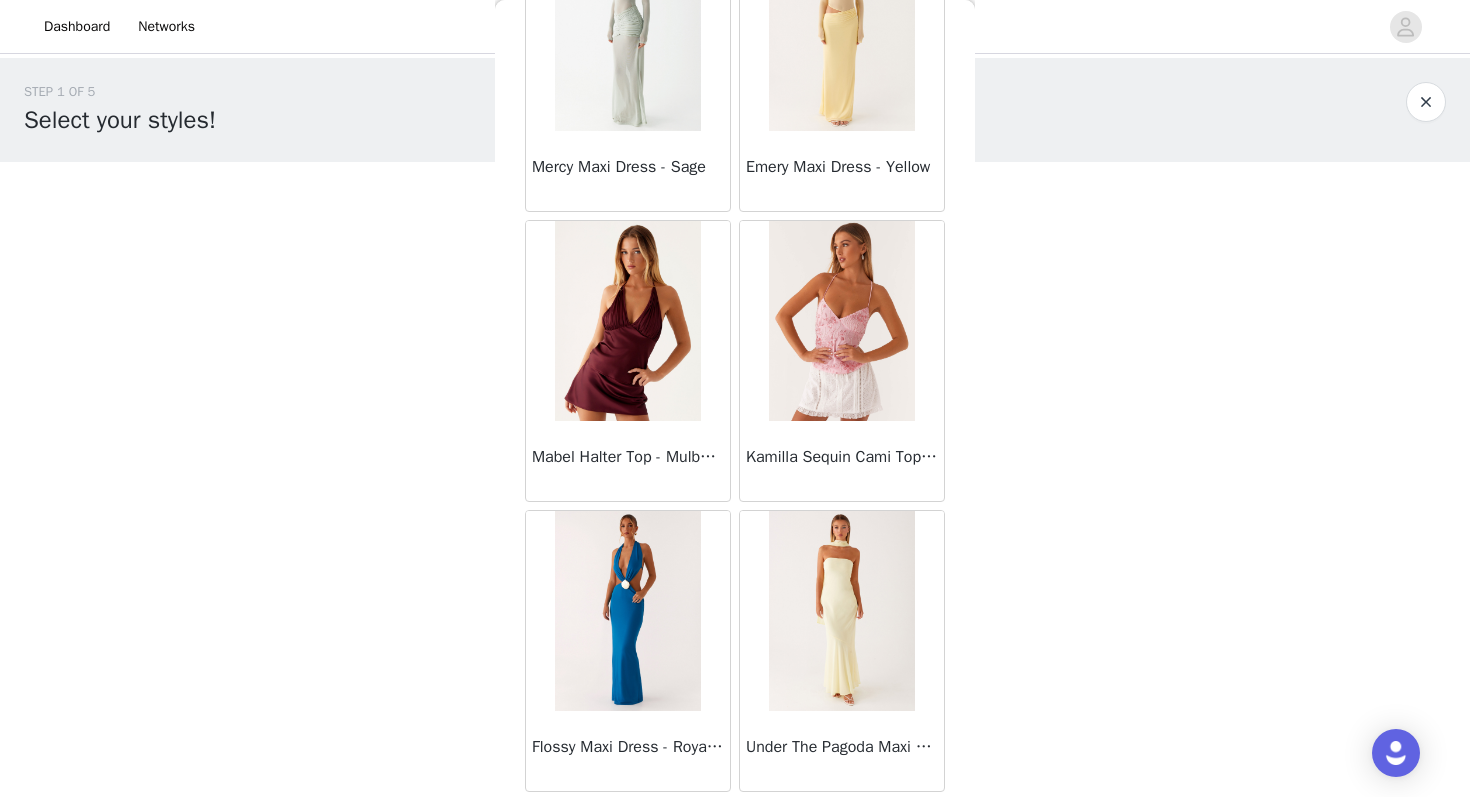 scroll, scrollTop: 13863, scrollLeft: 0, axis: vertical 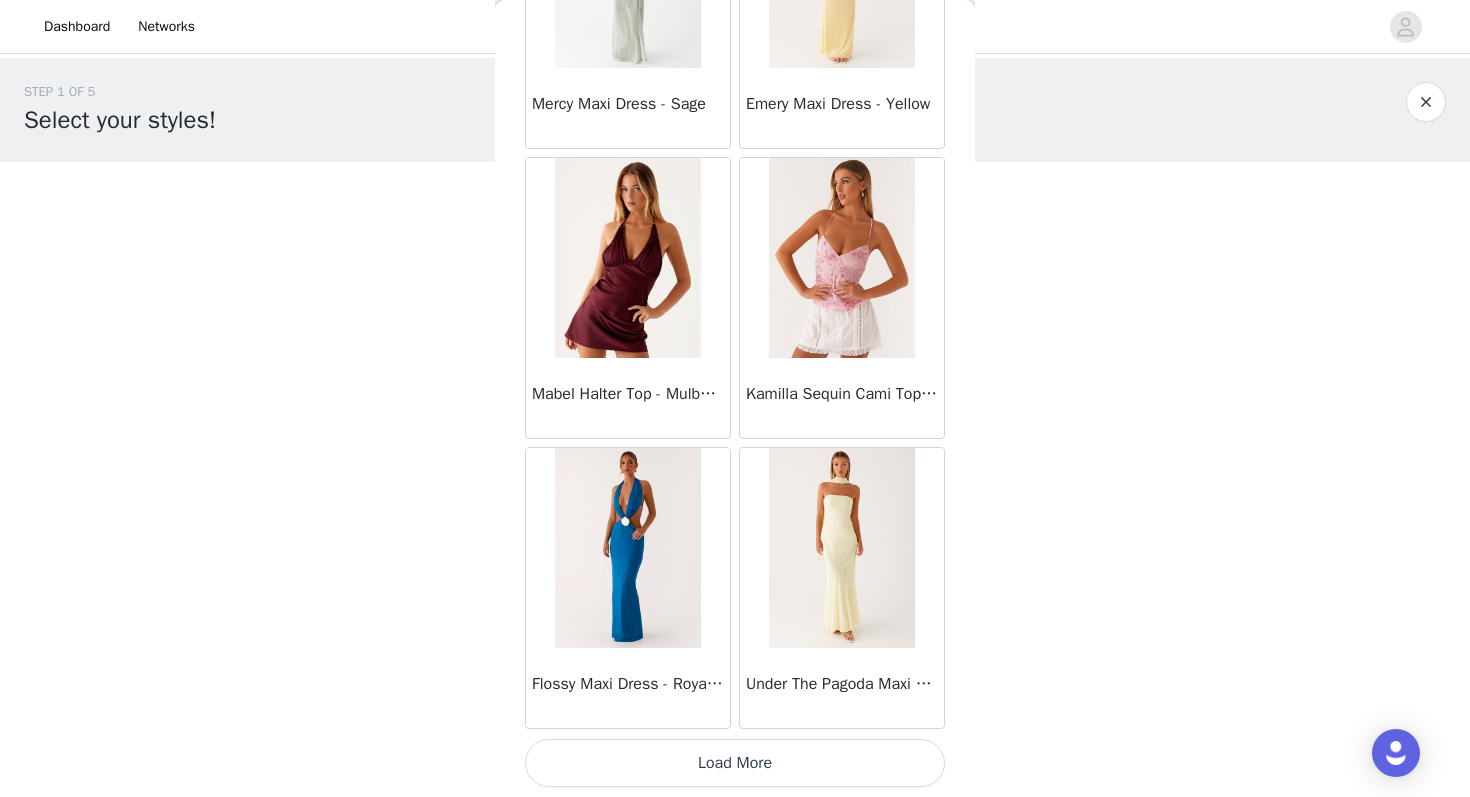 click on "Load More" at bounding box center (735, 763) 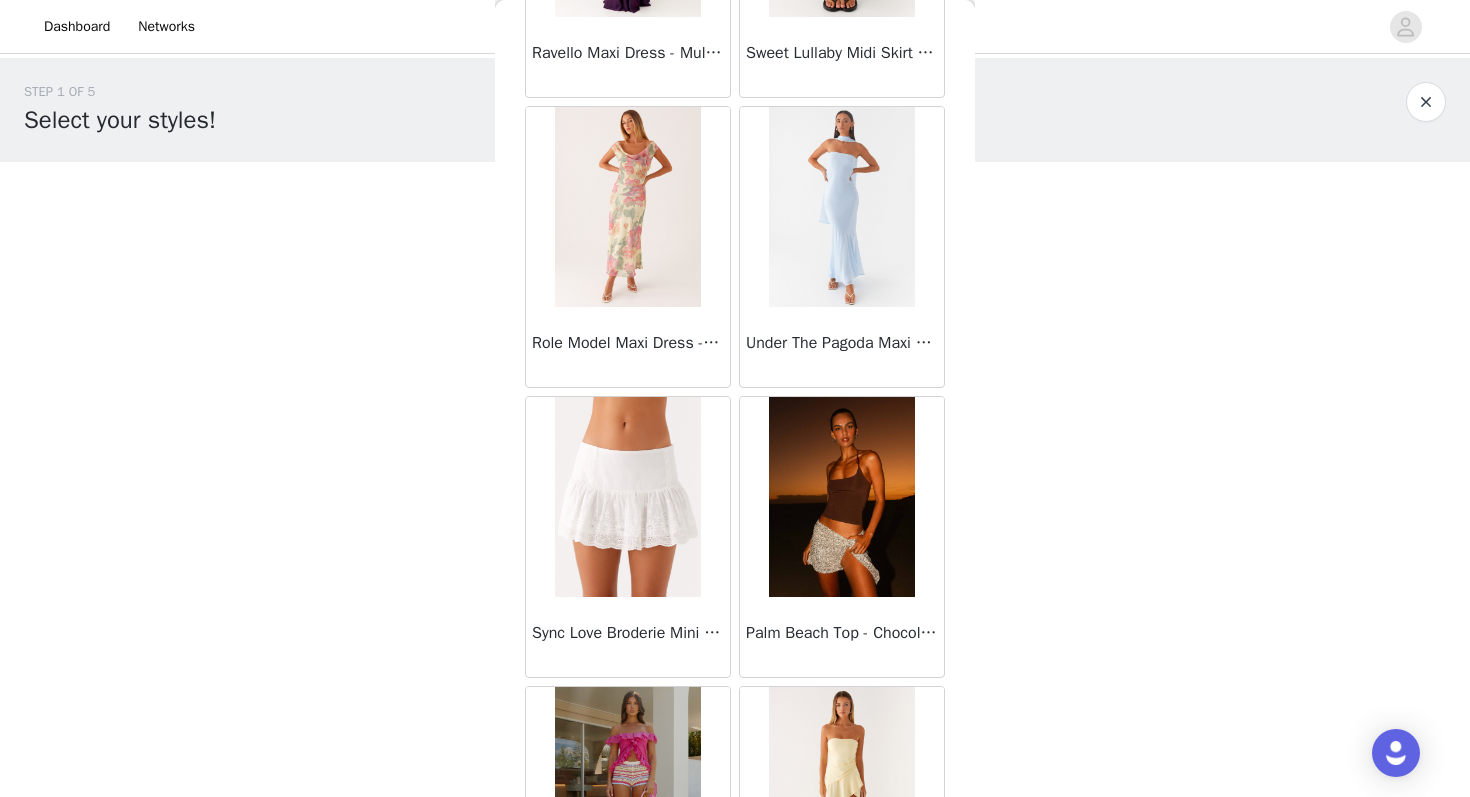 scroll, scrollTop: 16763, scrollLeft: 0, axis: vertical 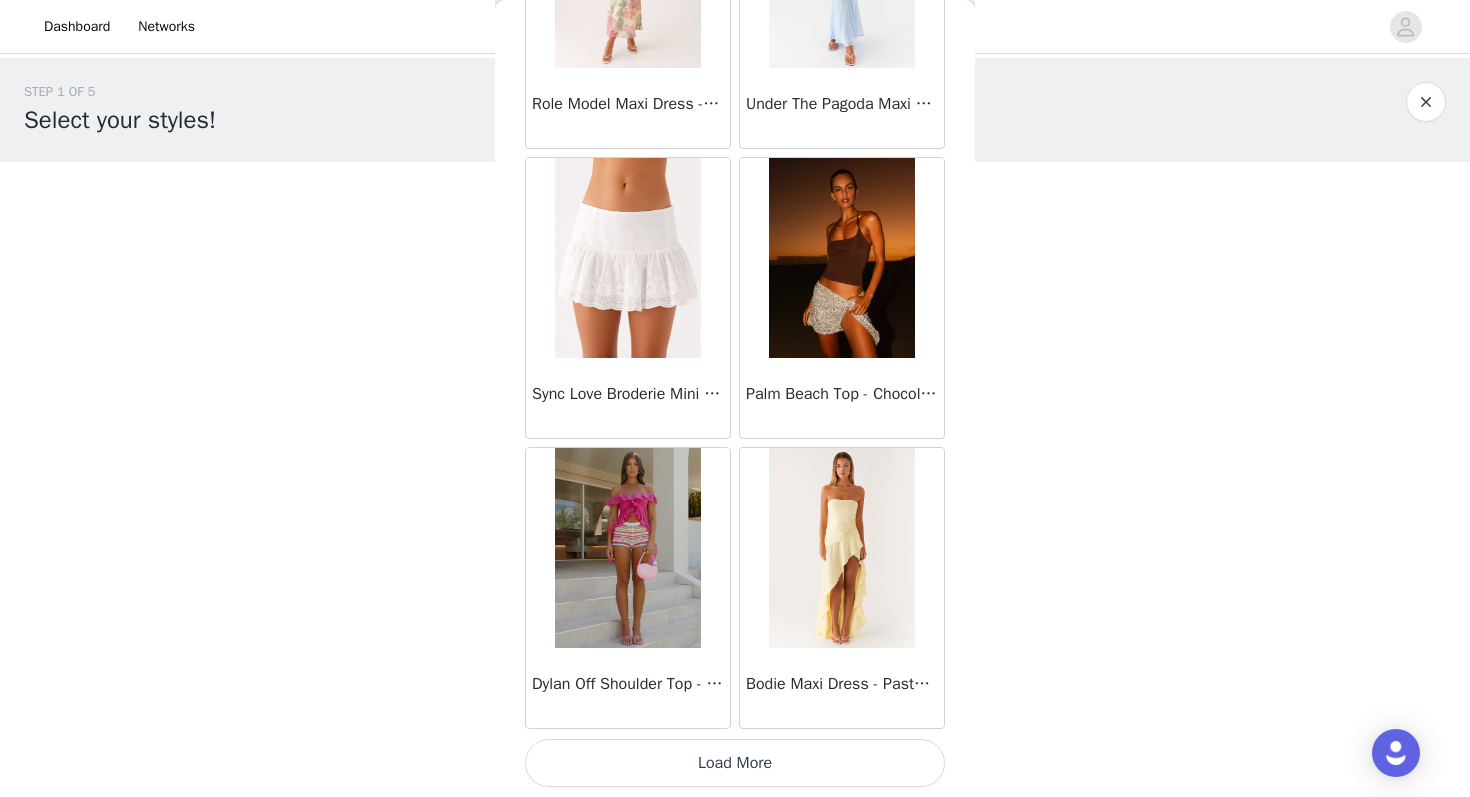 click on "Load More" at bounding box center (735, 763) 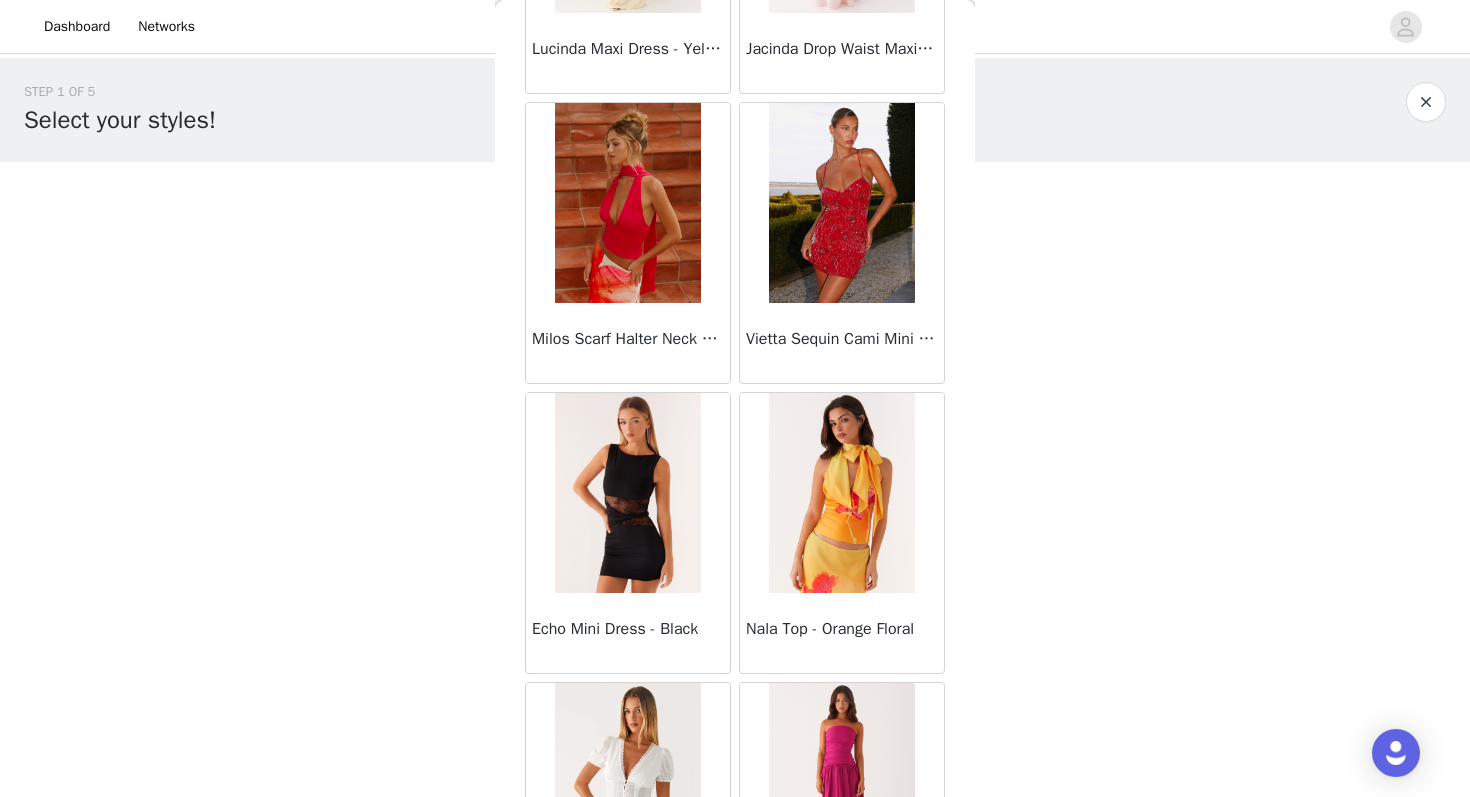 scroll, scrollTop: 19663, scrollLeft: 0, axis: vertical 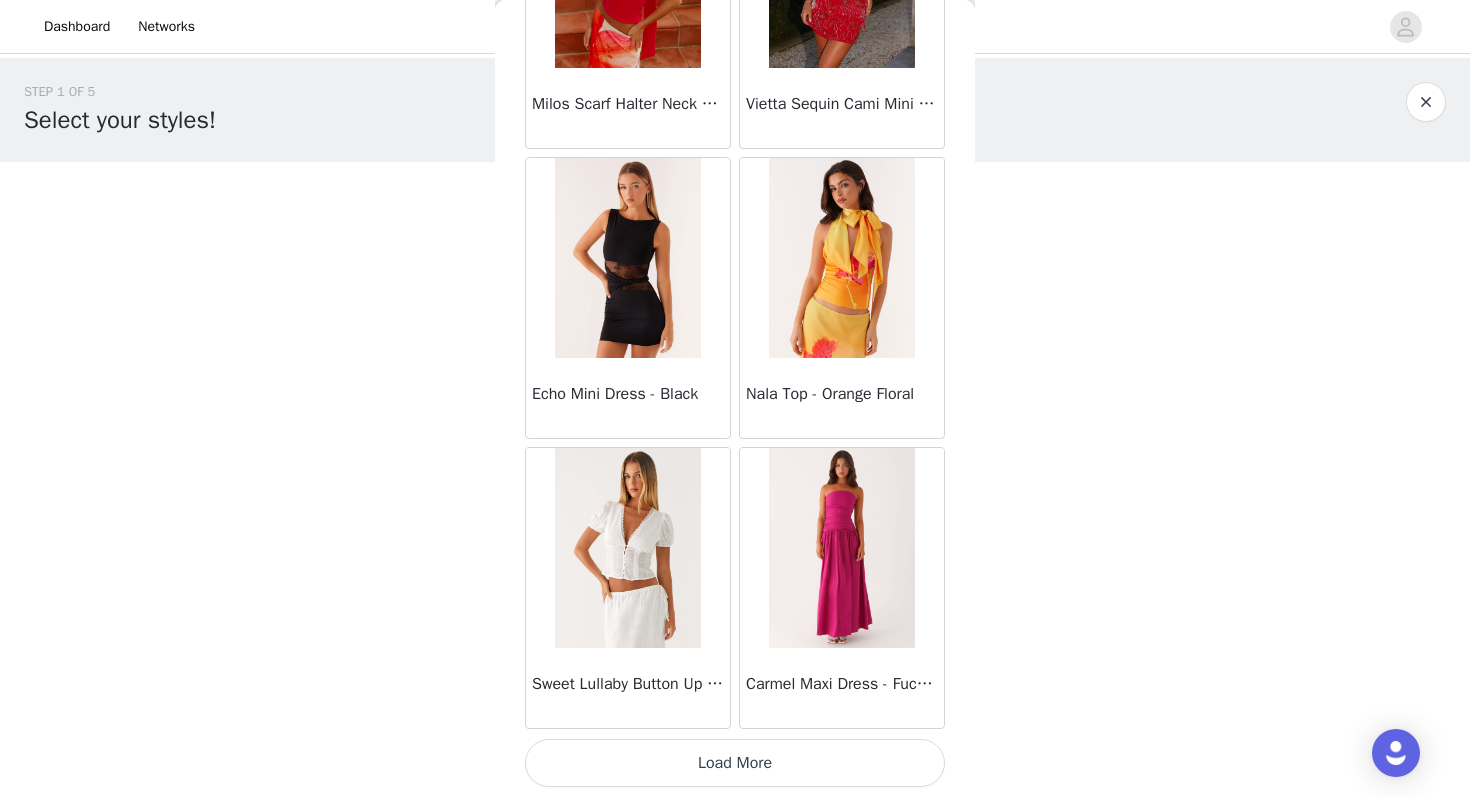 click on "Load More" at bounding box center (735, 763) 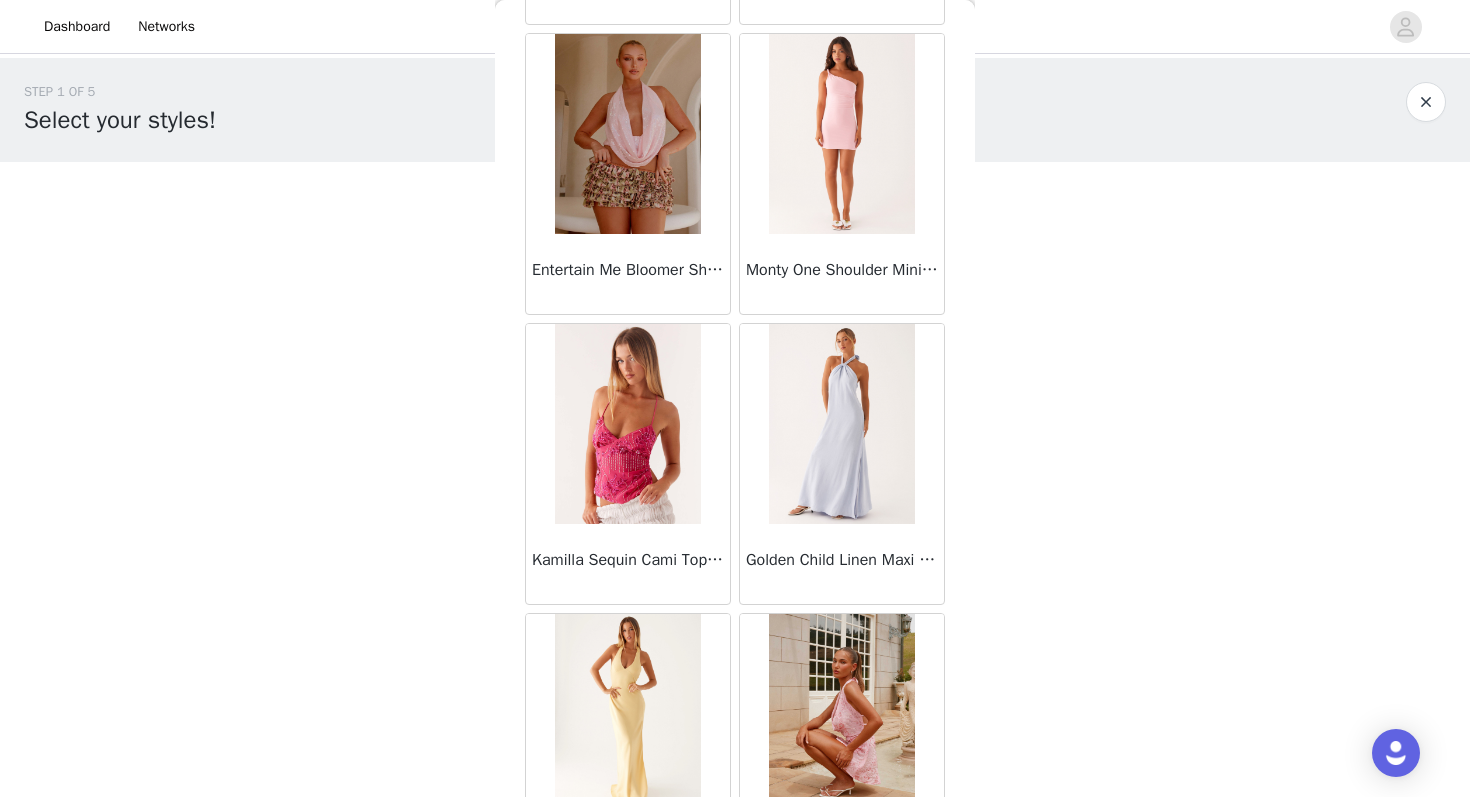 scroll, scrollTop: 22563, scrollLeft: 0, axis: vertical 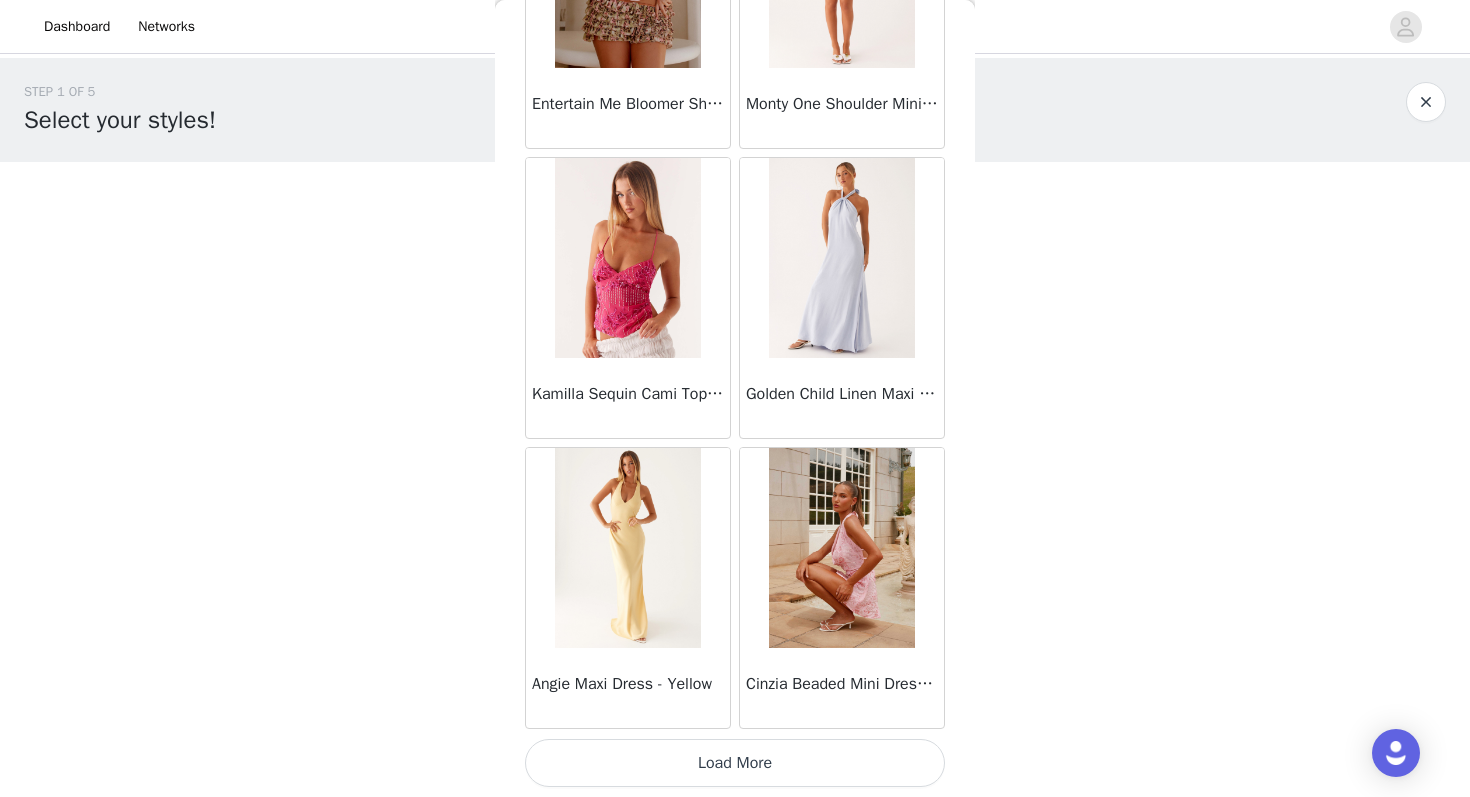 click on "Load More" at bounding box center (735, 763) 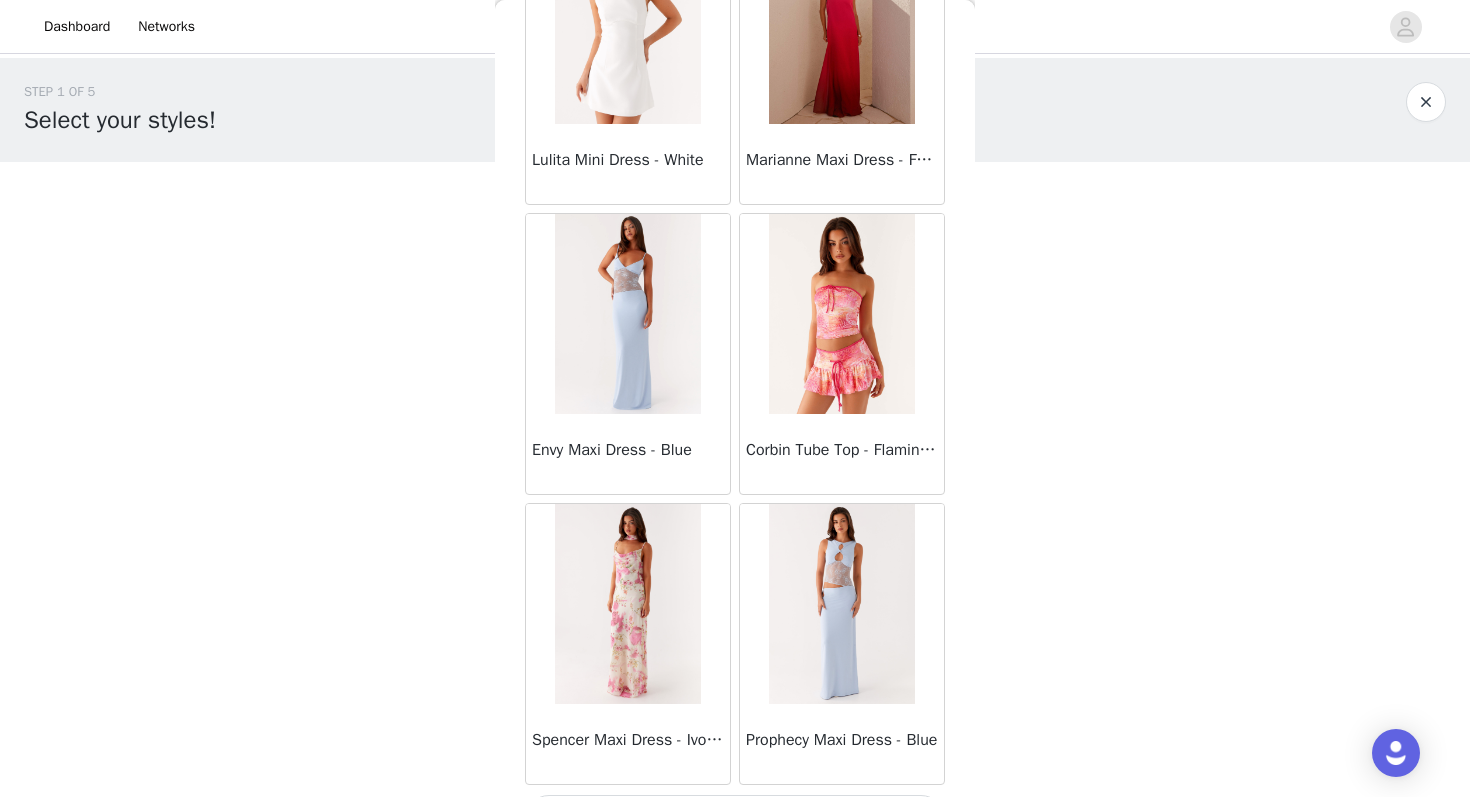 scroll, scrollTop: 25463, scrollLeft: 0, axis: vertical 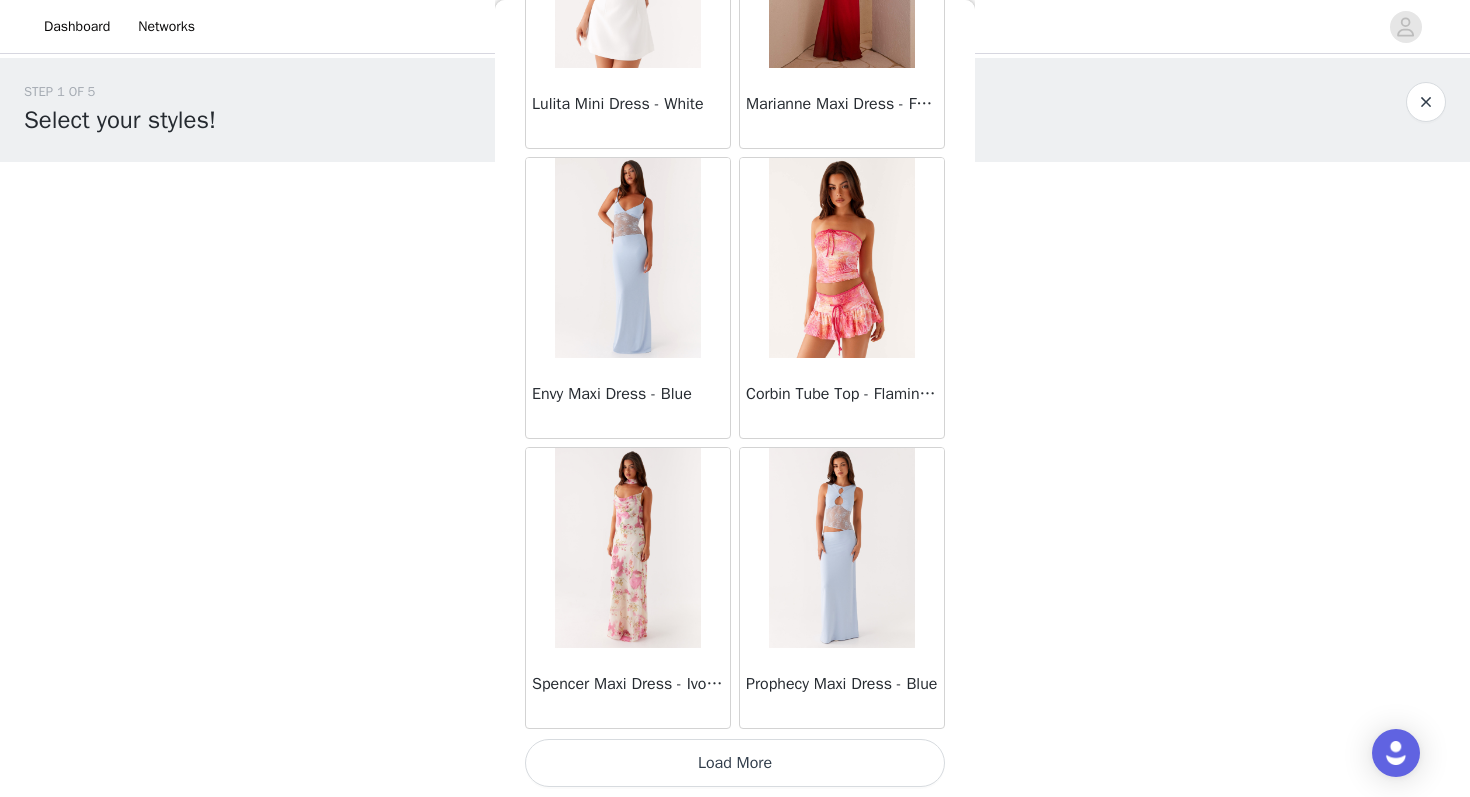 click on "Load More" at bounding box center (735, 763) 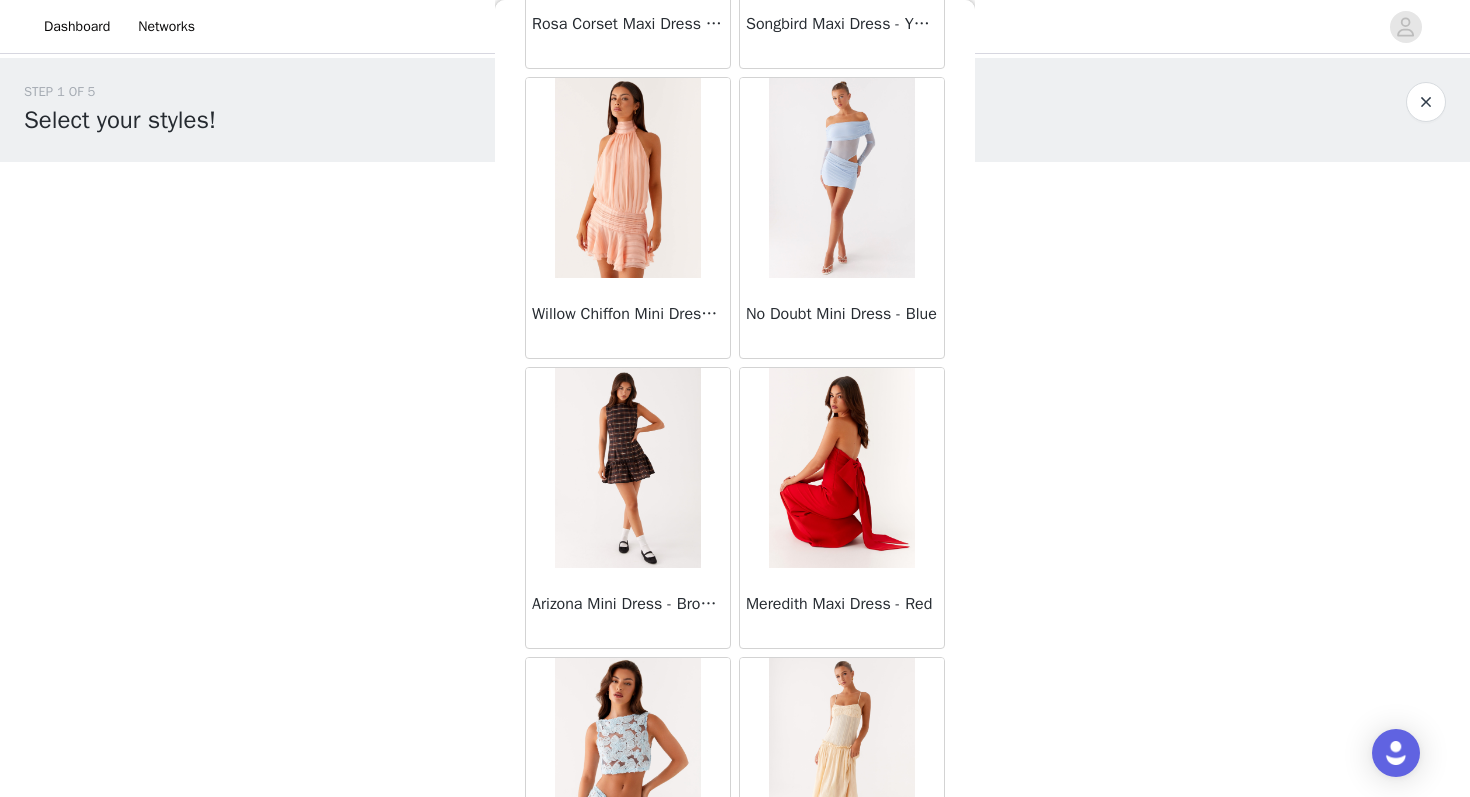 scroll, scrollTop: 28363, scrollLeft: 0, axis: vertical 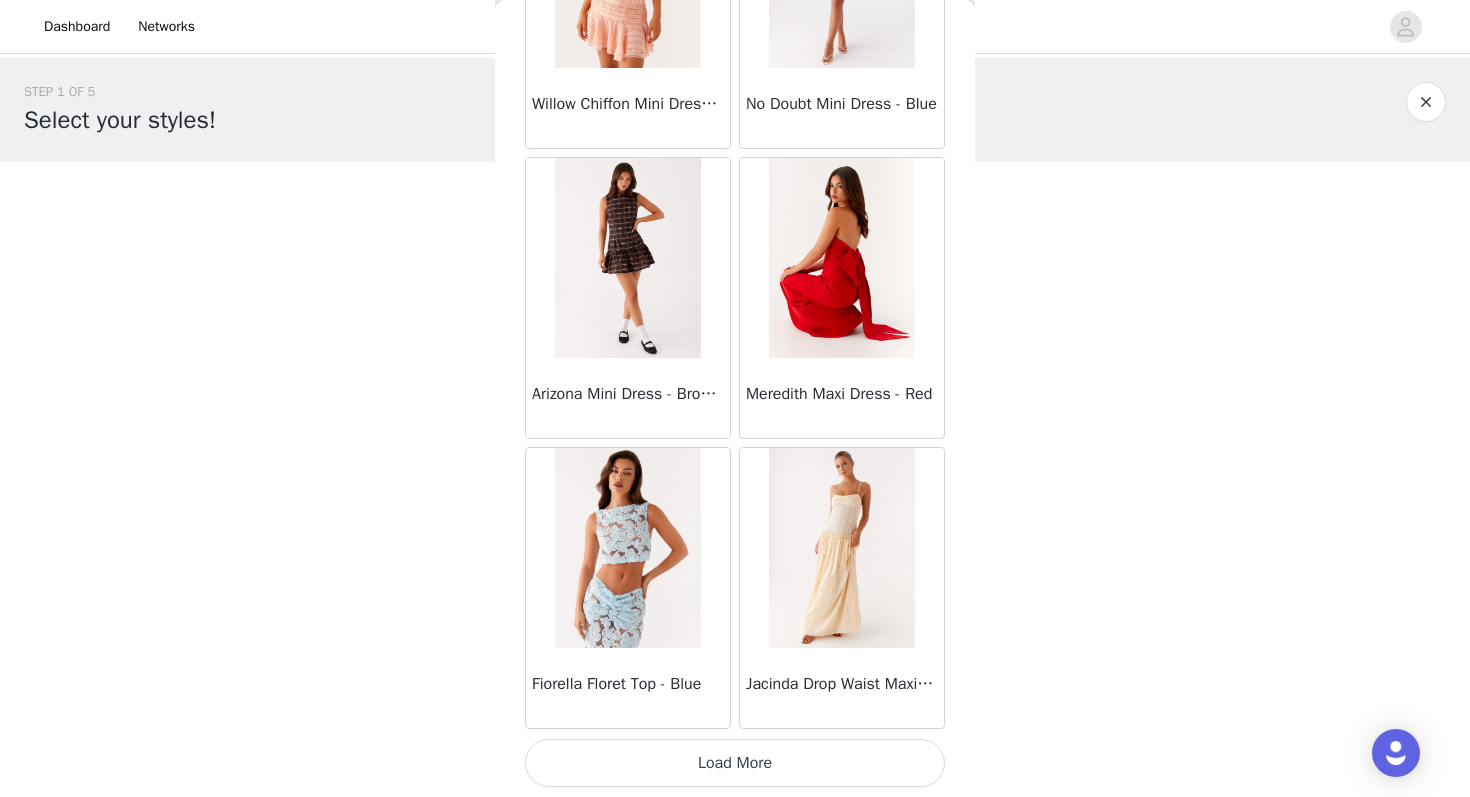 click on "Load More" at bounding box center [735, 763] 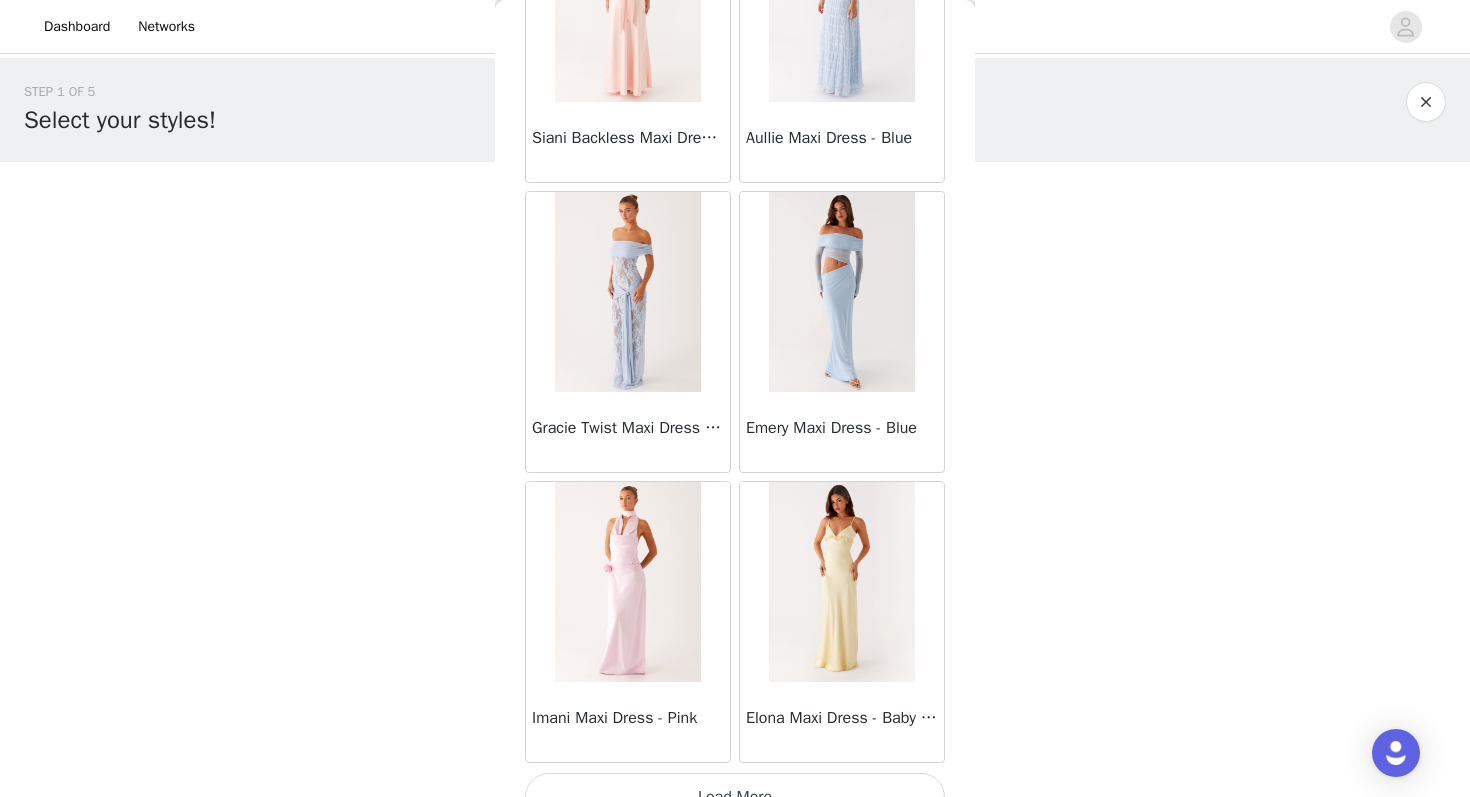 scroll, scrollTop: 31263, scrollLeft: 0, axis: vertical 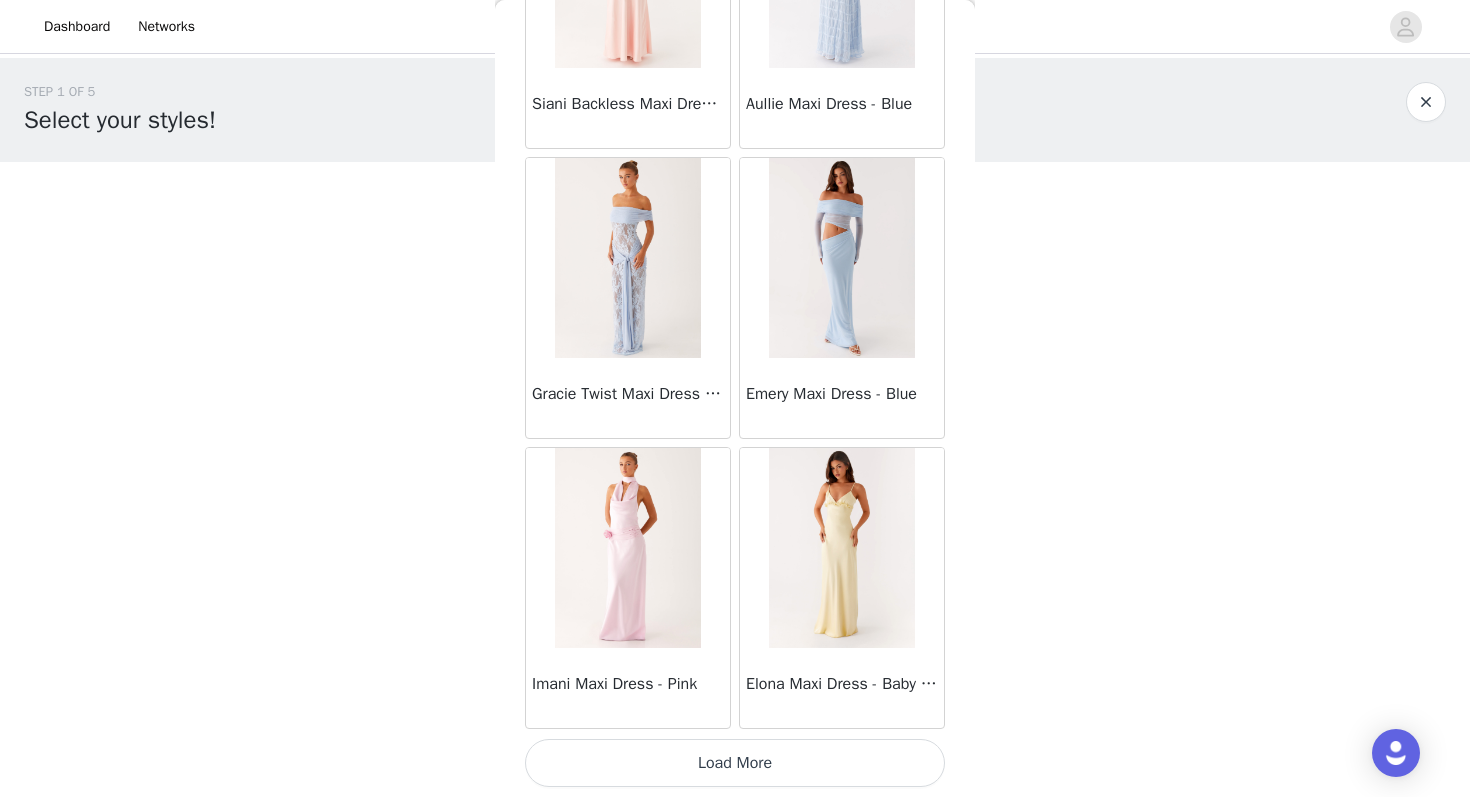 click on "Emery Maxi Dress - Blue" at bounding box center (842, 298) 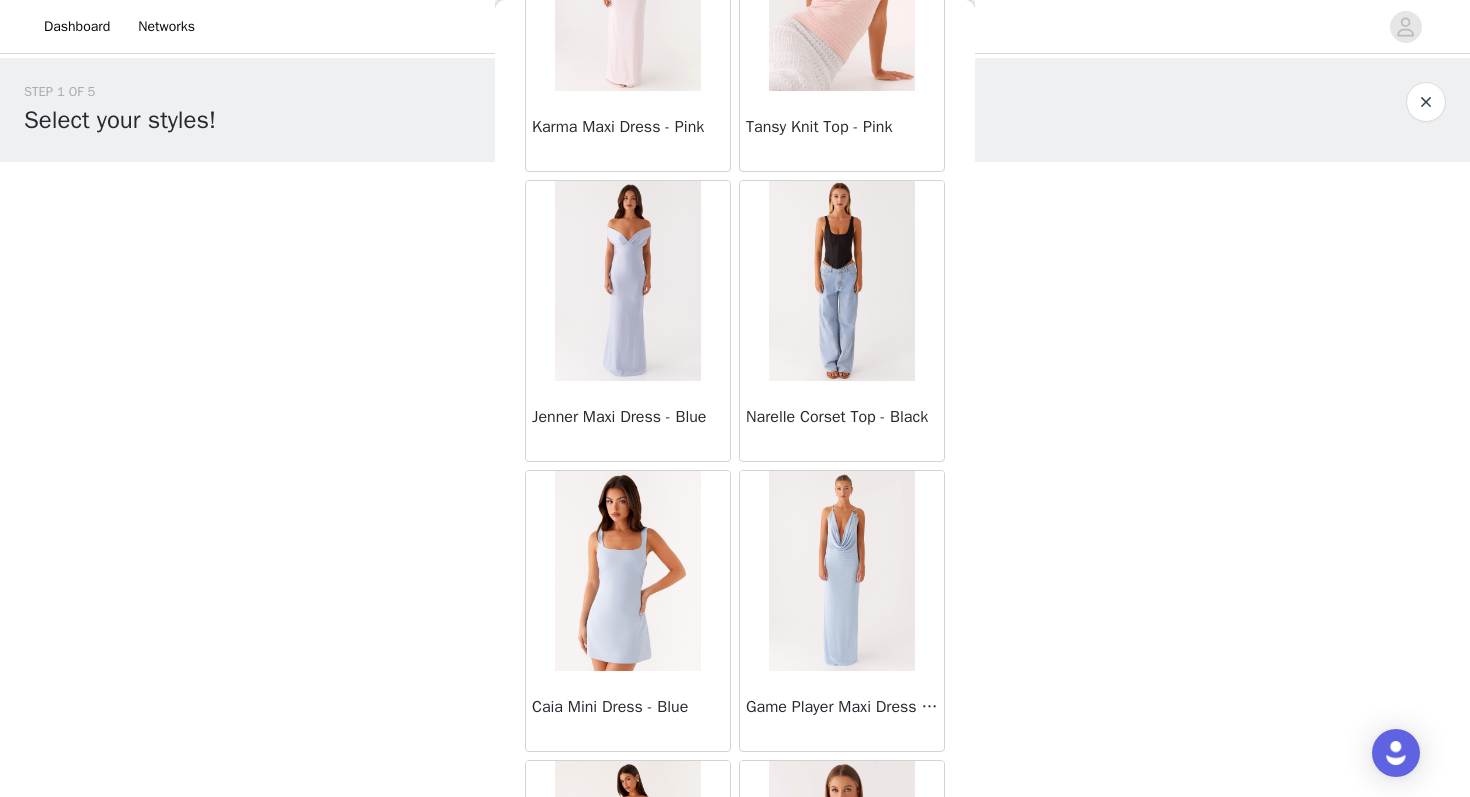 scroll, scrollTop: 33273, scrollLeft: 0, axis: vertical 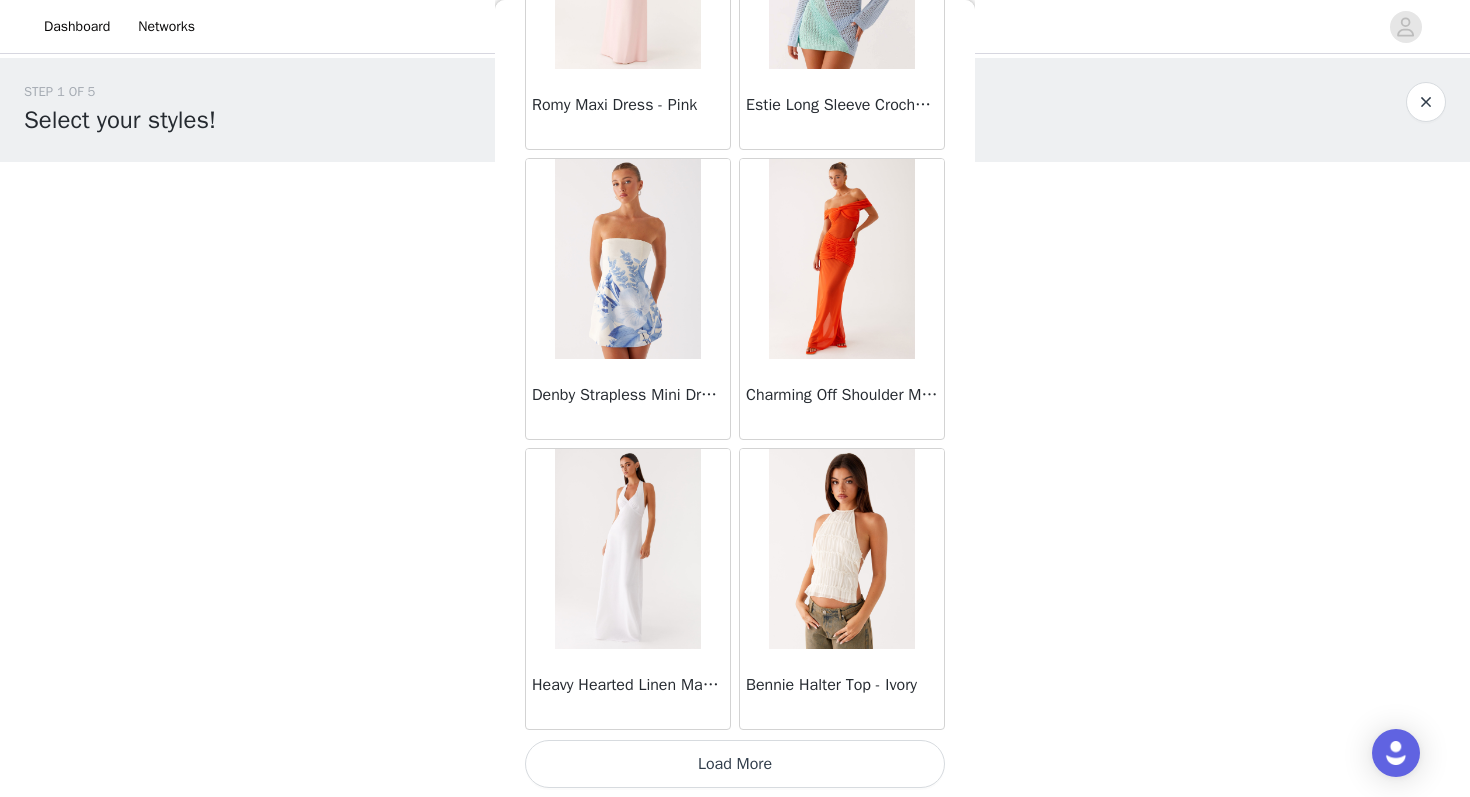 click on "Load More" at bounding box center [735, 764] 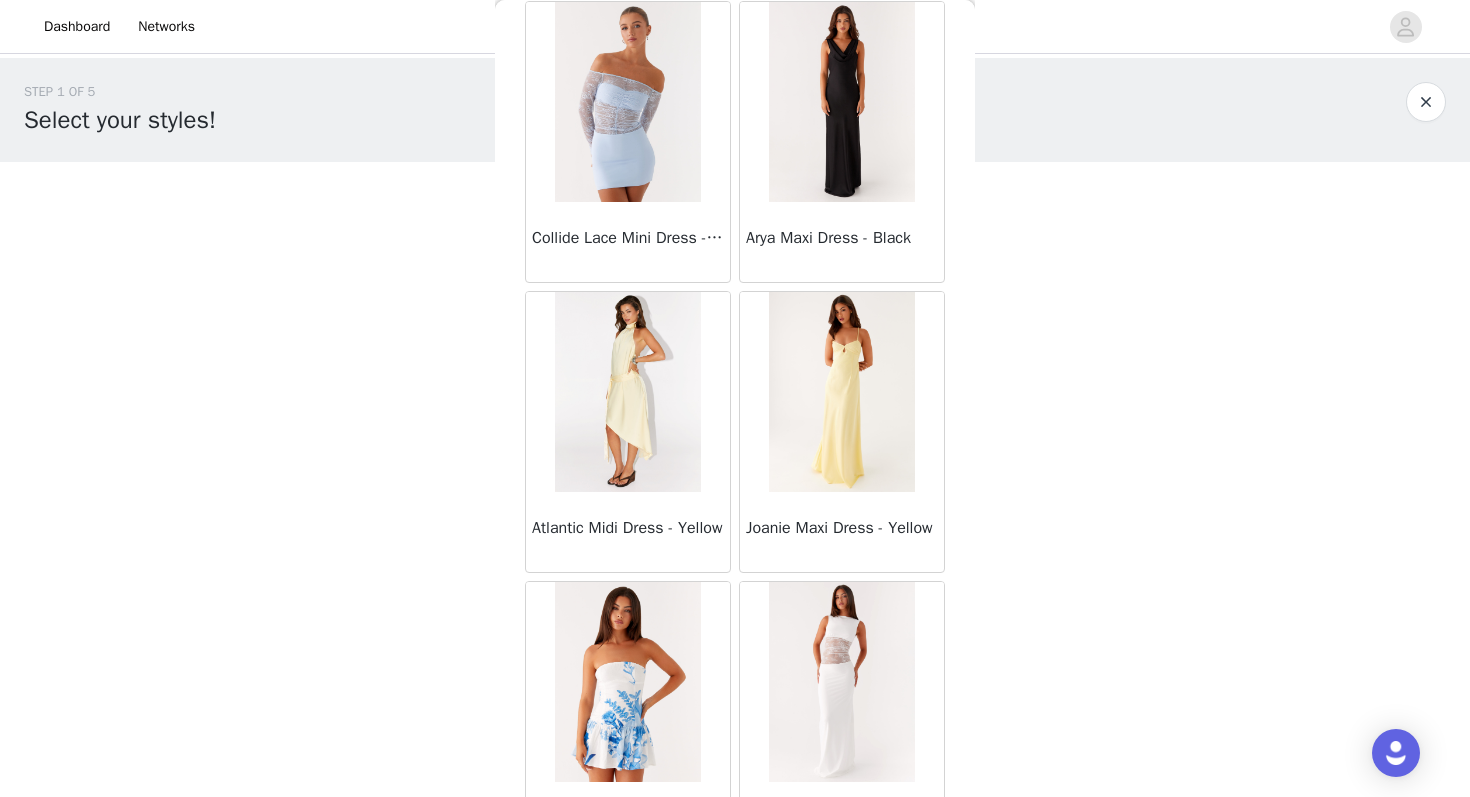 scroll, scrollTop: 37063, scrollLeft: 0, axis: vertical 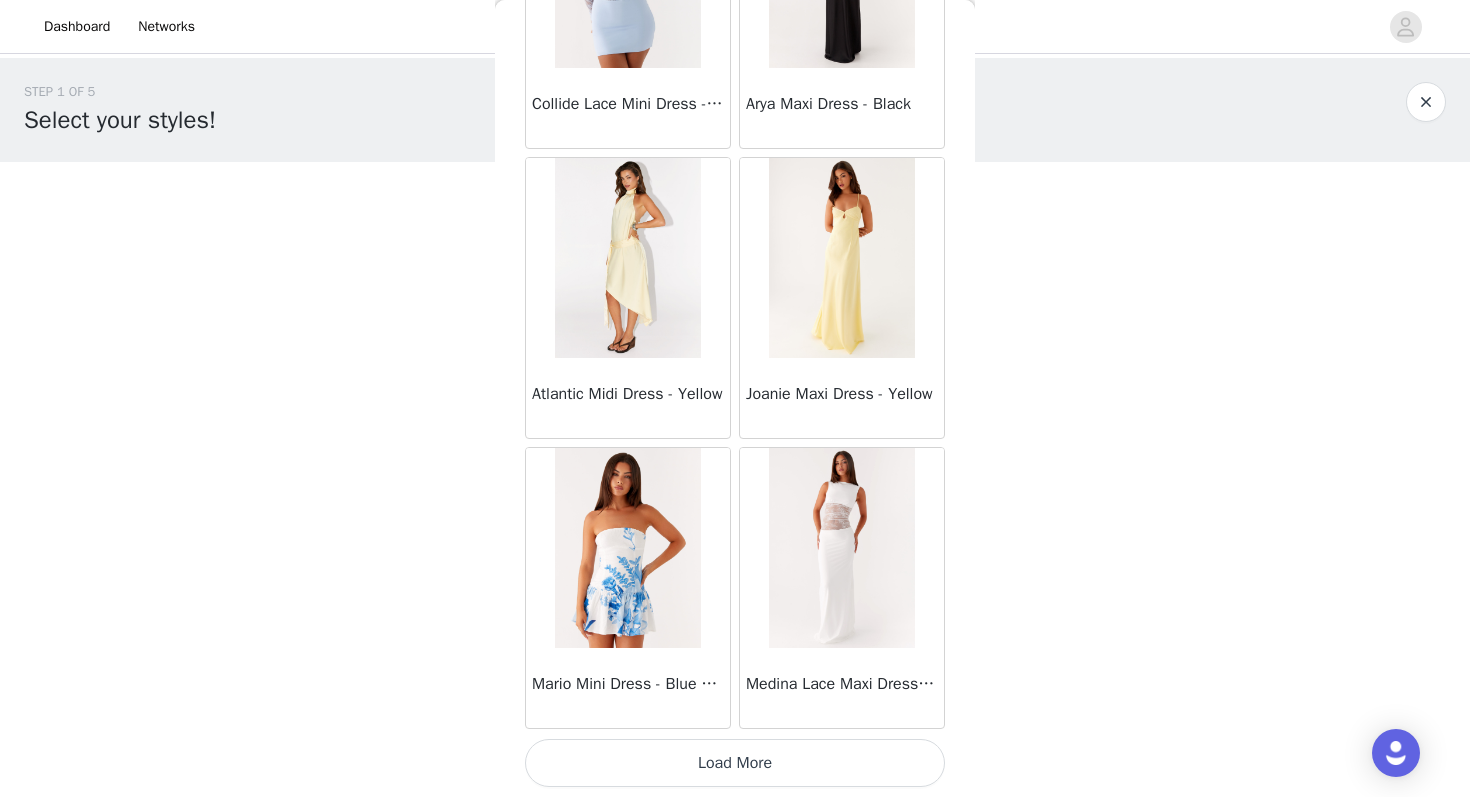 click on "Load More" at bounding box center [735, 763] 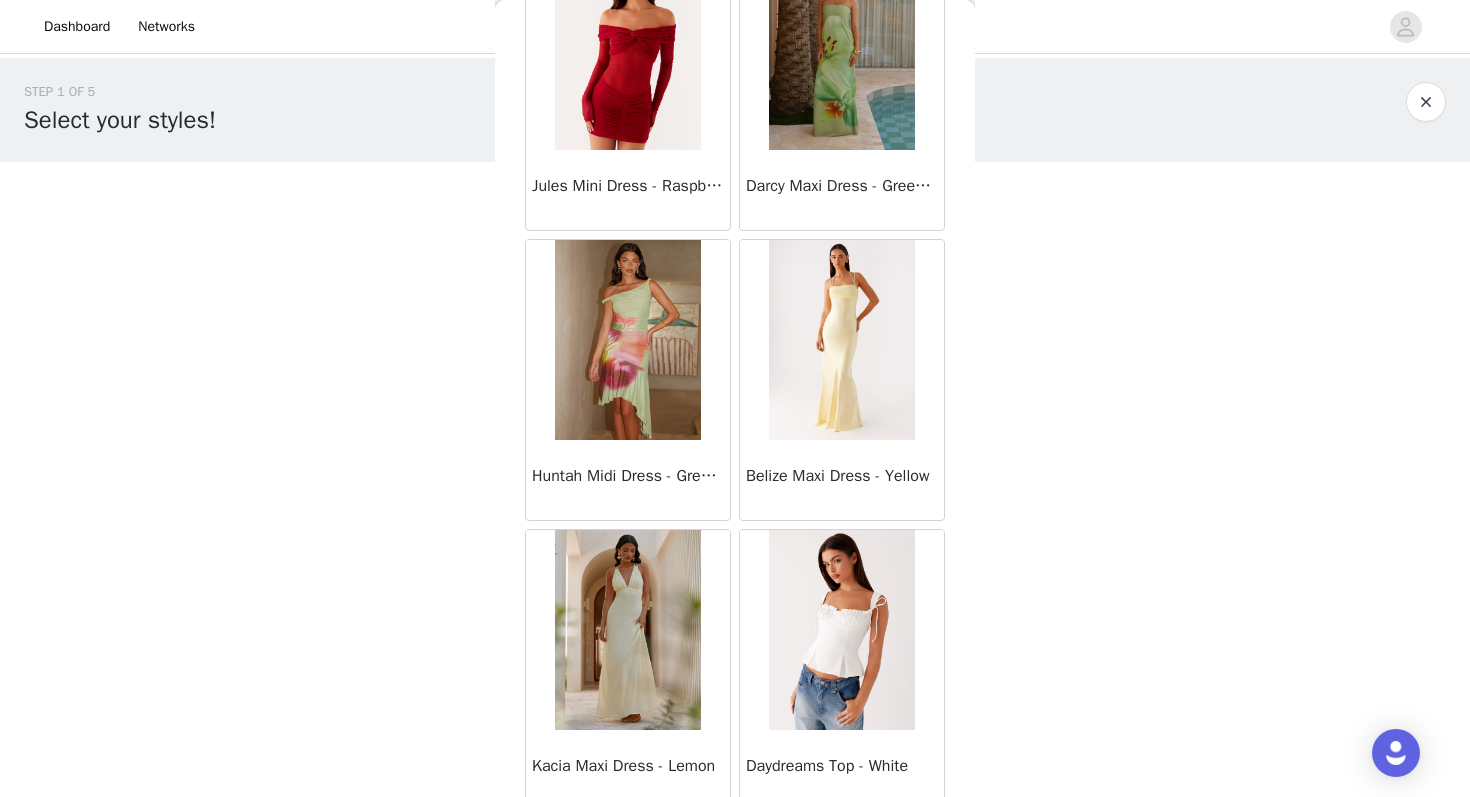 scroll, scrollTop: 39963, scrollLeft: 0, axis: vertical 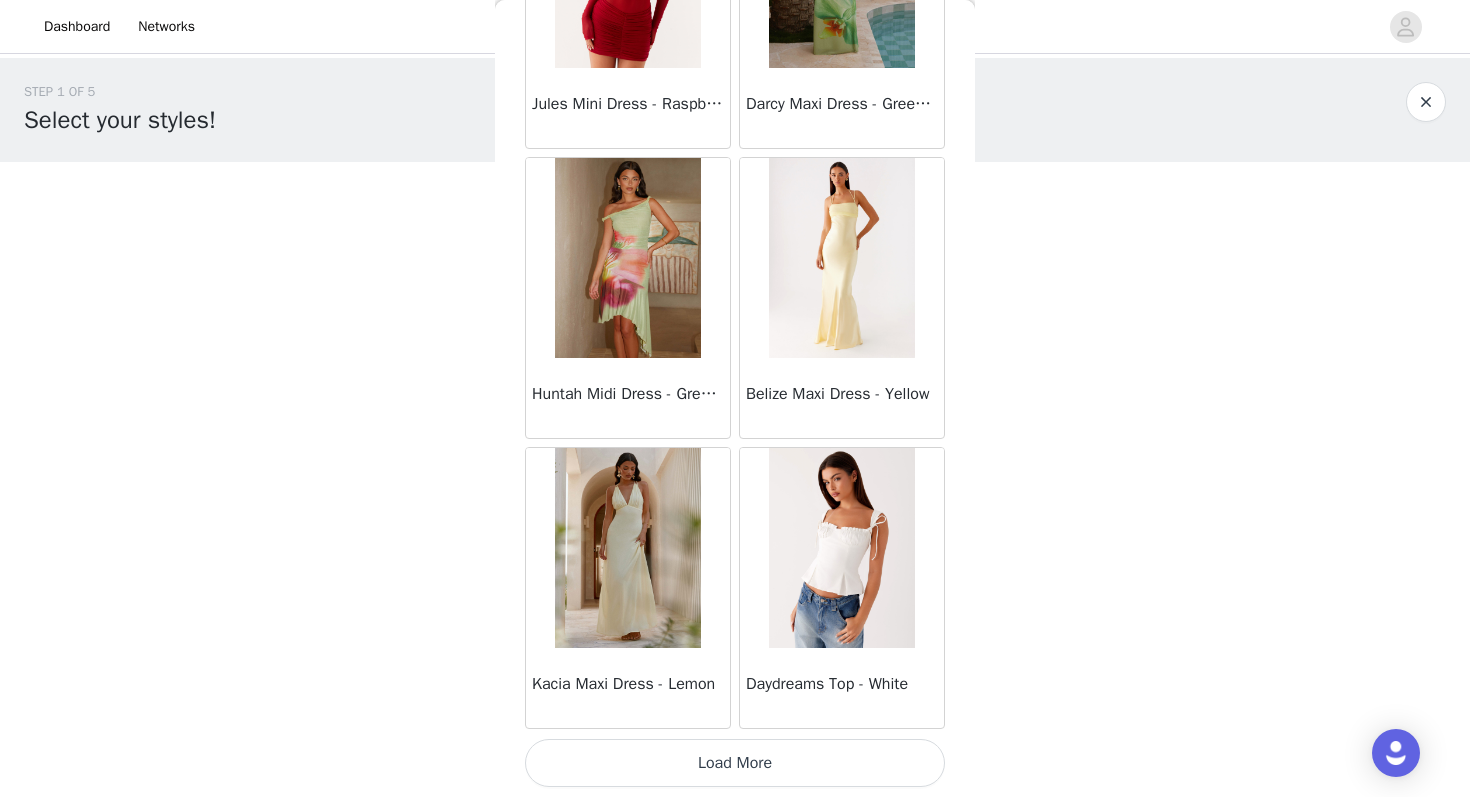 click on "Load More" at bounding box center [735, 763] 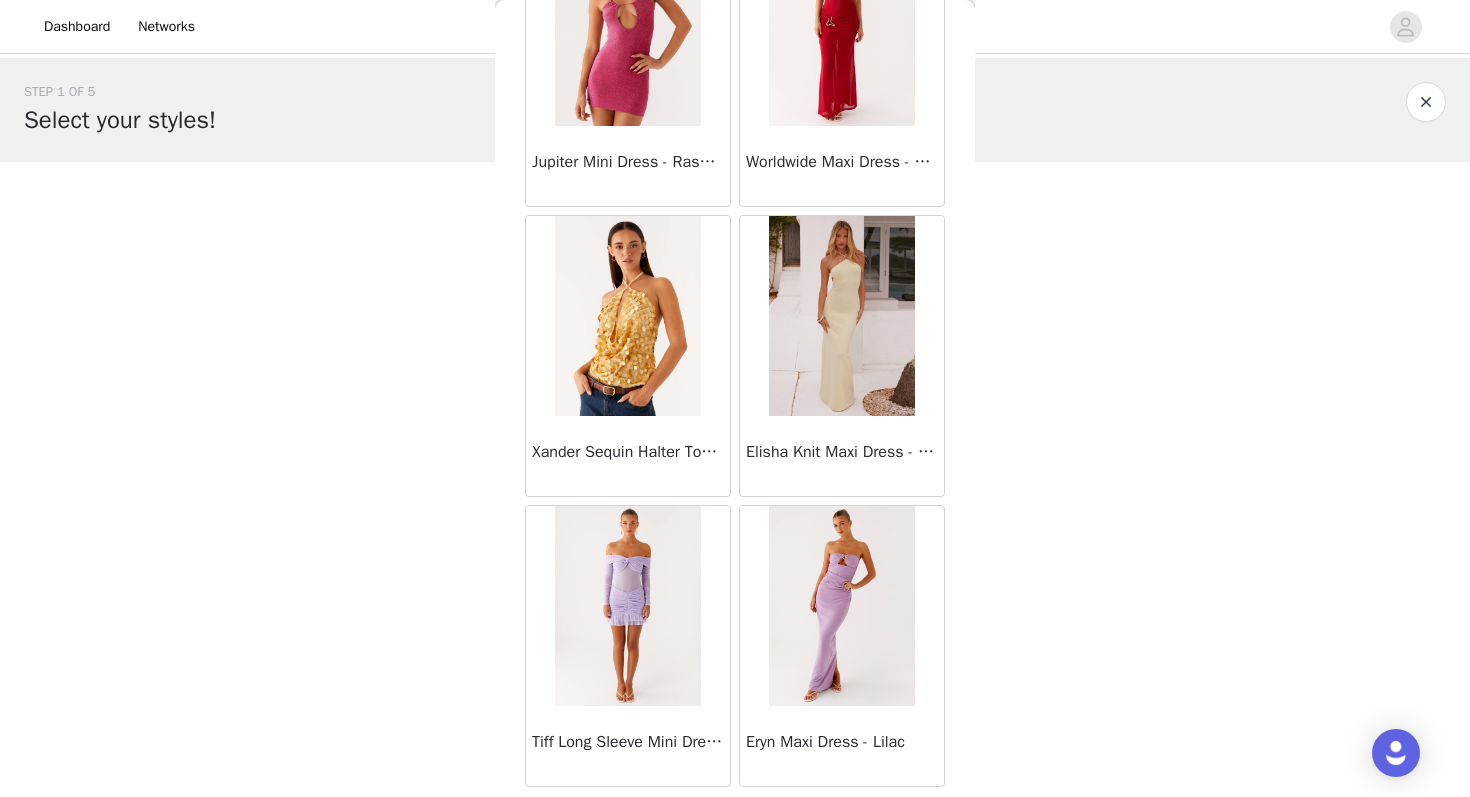 scroll, scrollTop: 42863, scrollLeft: 0, axis: vertical 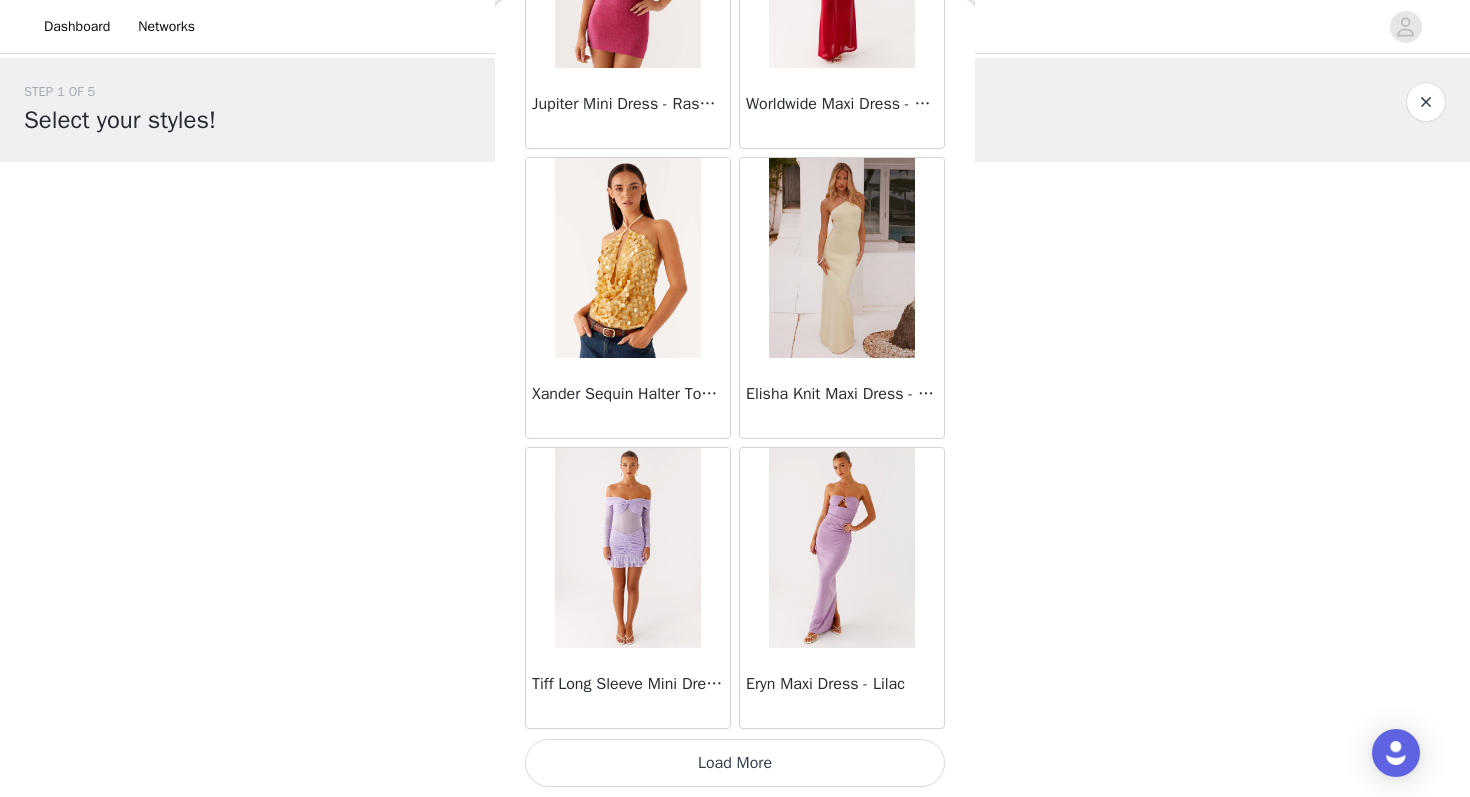 click on "Load More" at bounding box center (735, 763) 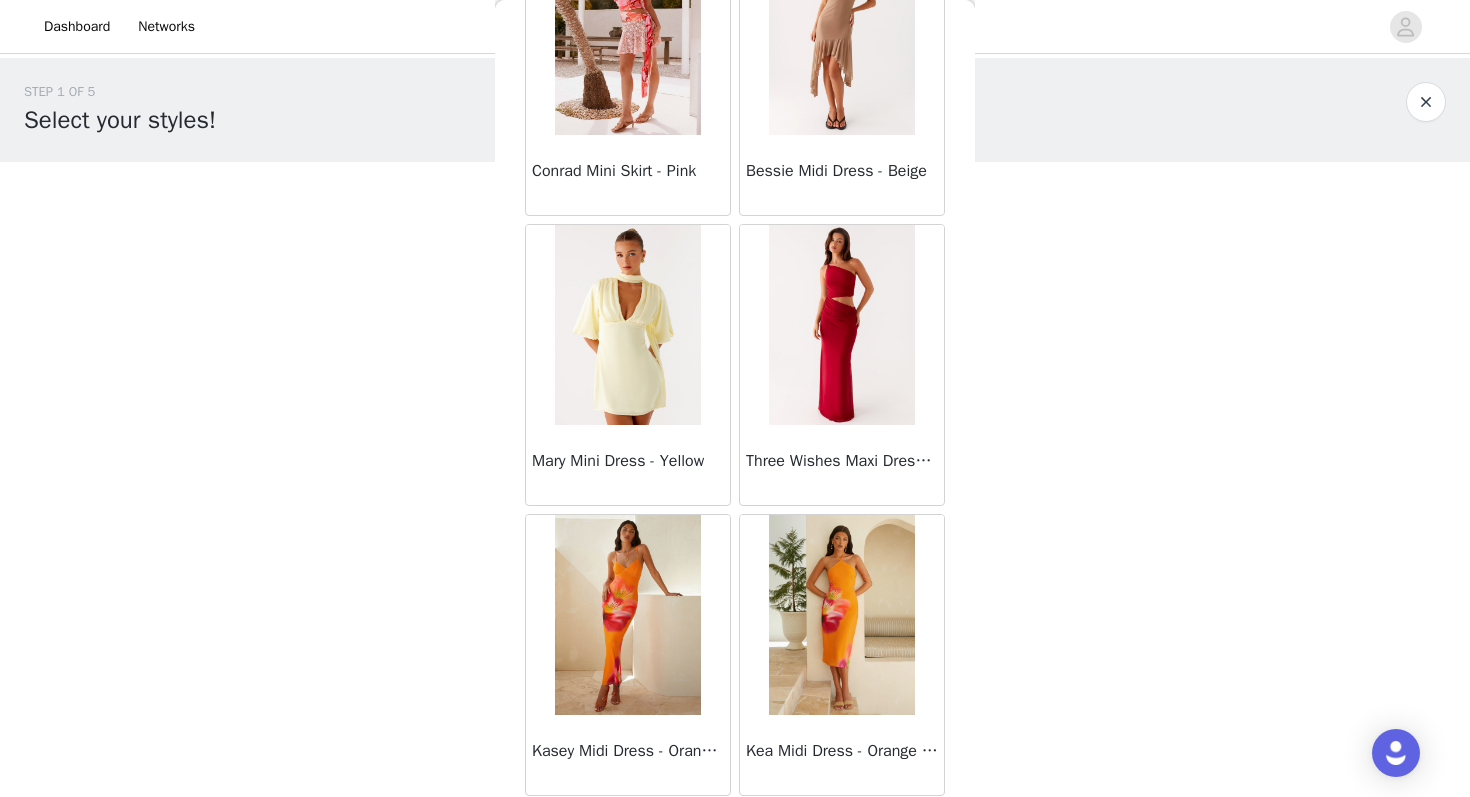 scroll, scrollTop: 45763, scrollLeft: 0, axis: vertical 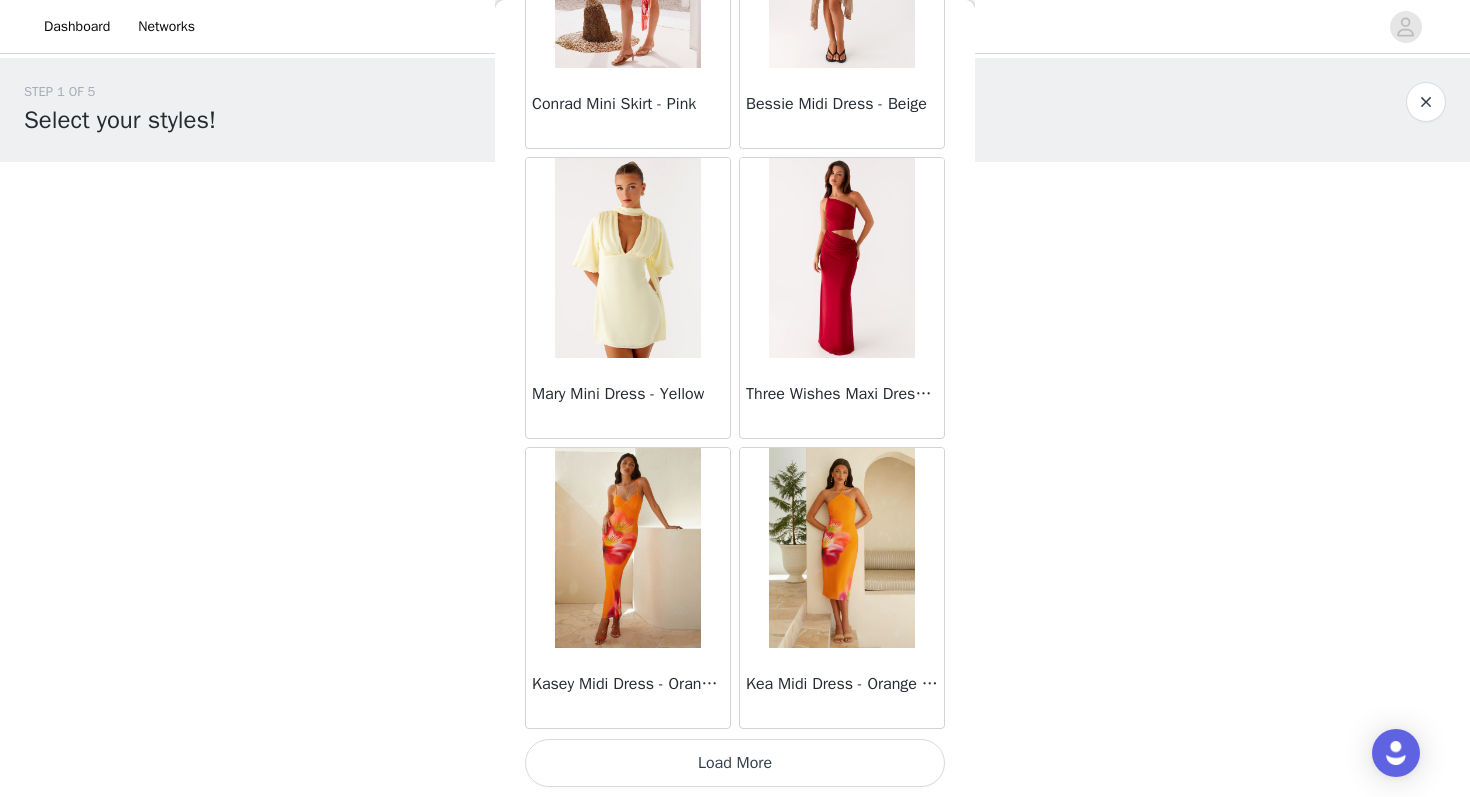click on "Load More" at bounding box center [735, 763] 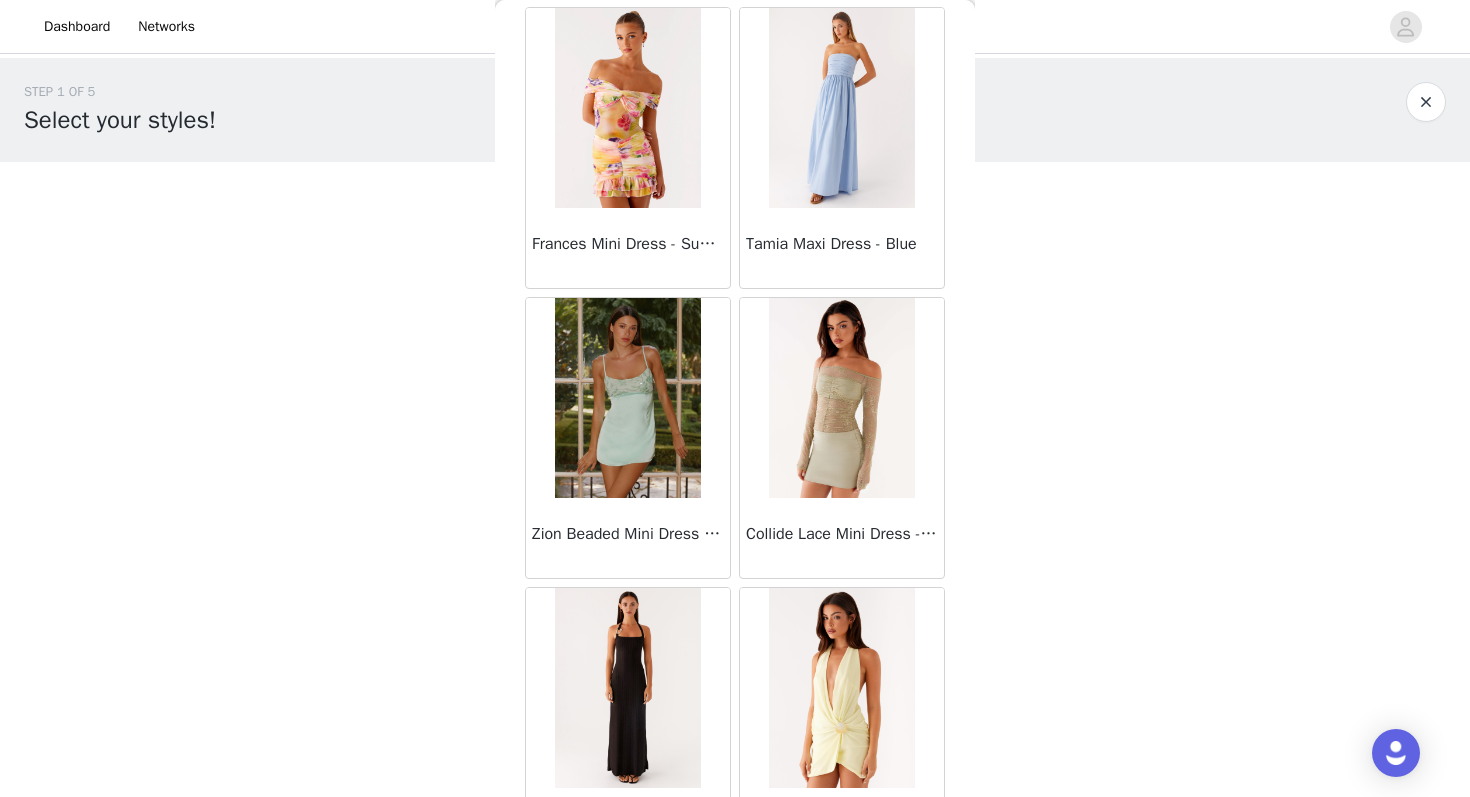scroll, scrollTop: 48663, scrollLeft: 0, axis: vertical 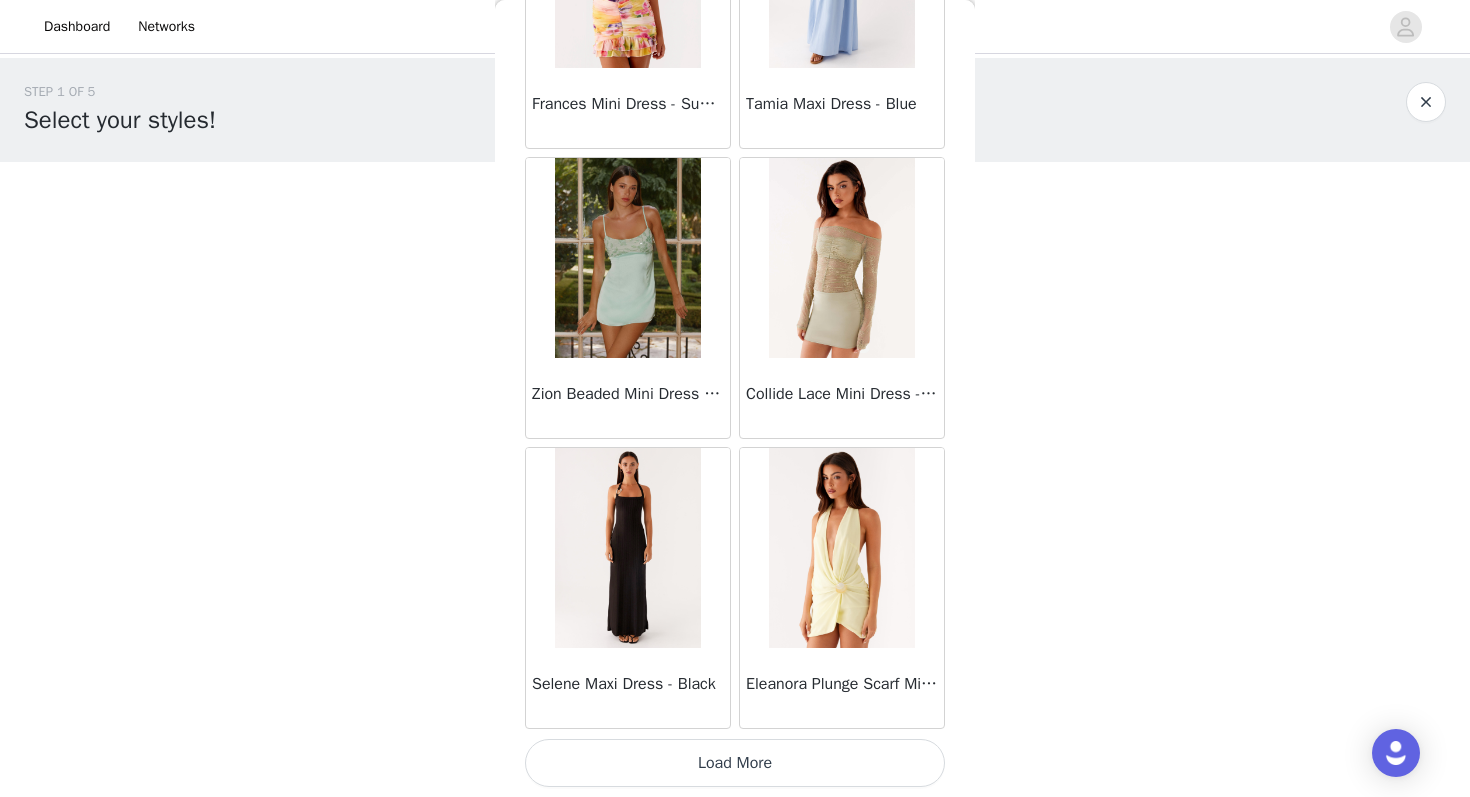 click on "Load More" at bounding box center [735, 763] 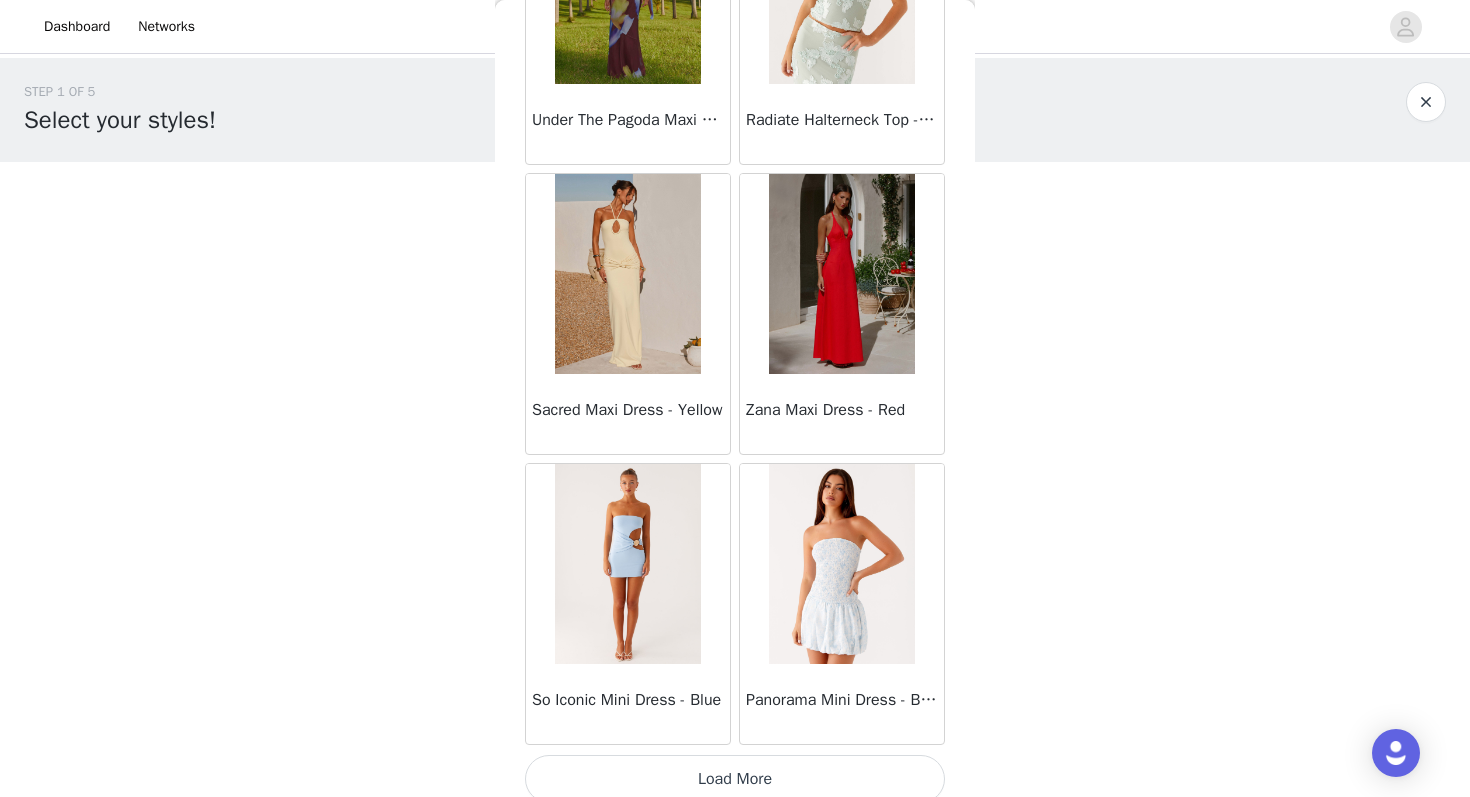 scroll, scrollTop: 51560, scrollLeft: 0, axis: vertical 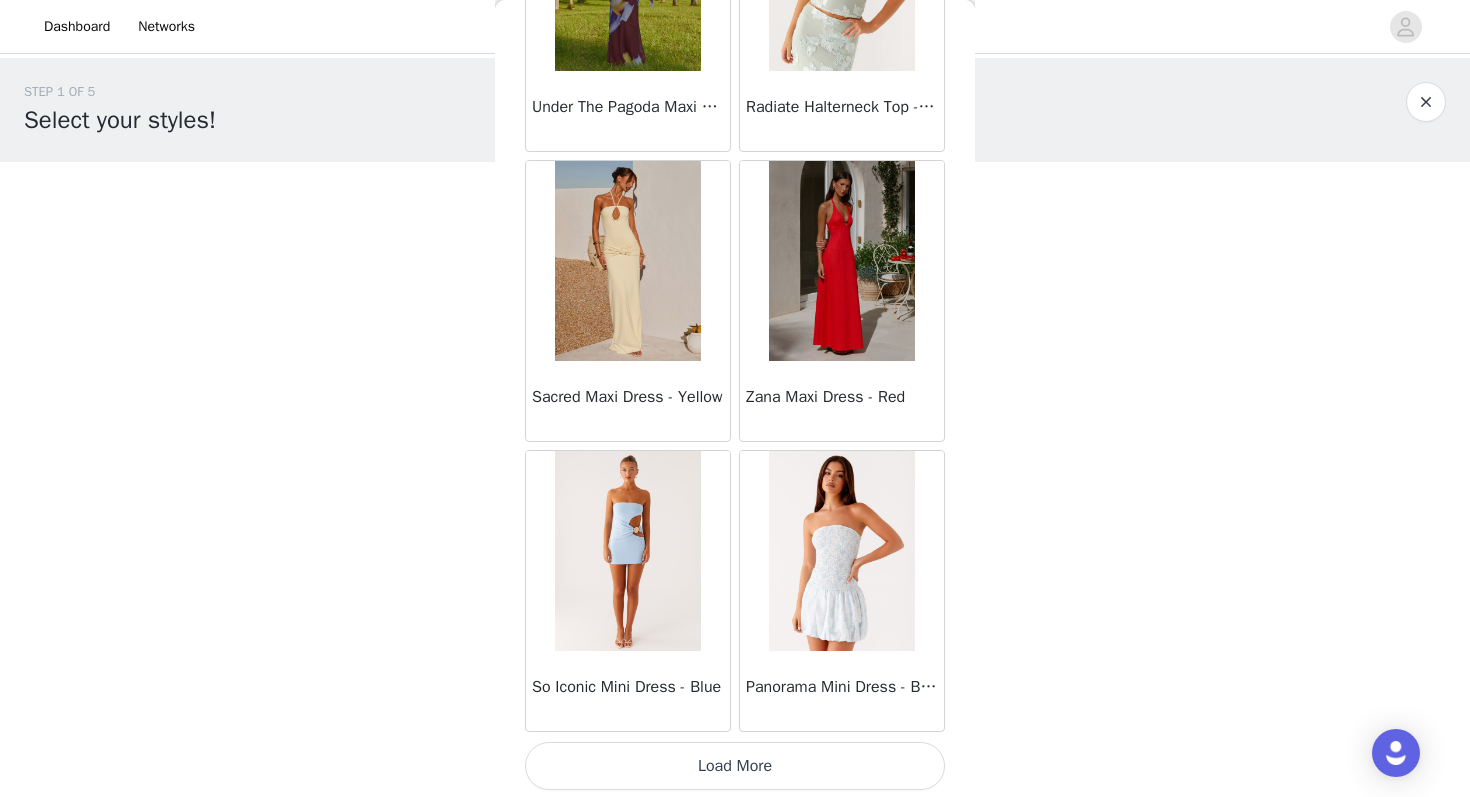 click on "Load More" at bounding box center (735, 766) 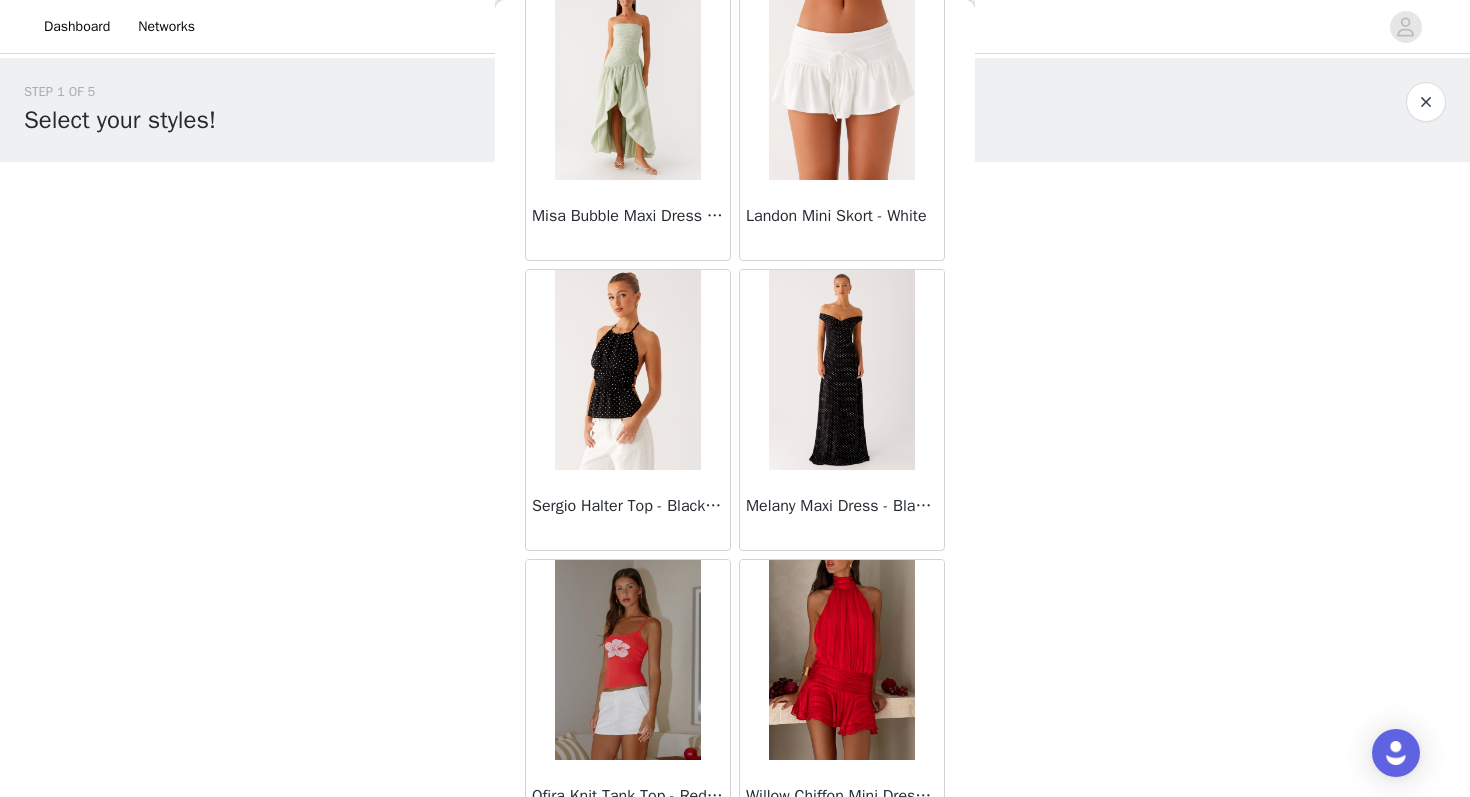 scroll, scrollTop: 54463, scrollLeft: 0, axis: vertical 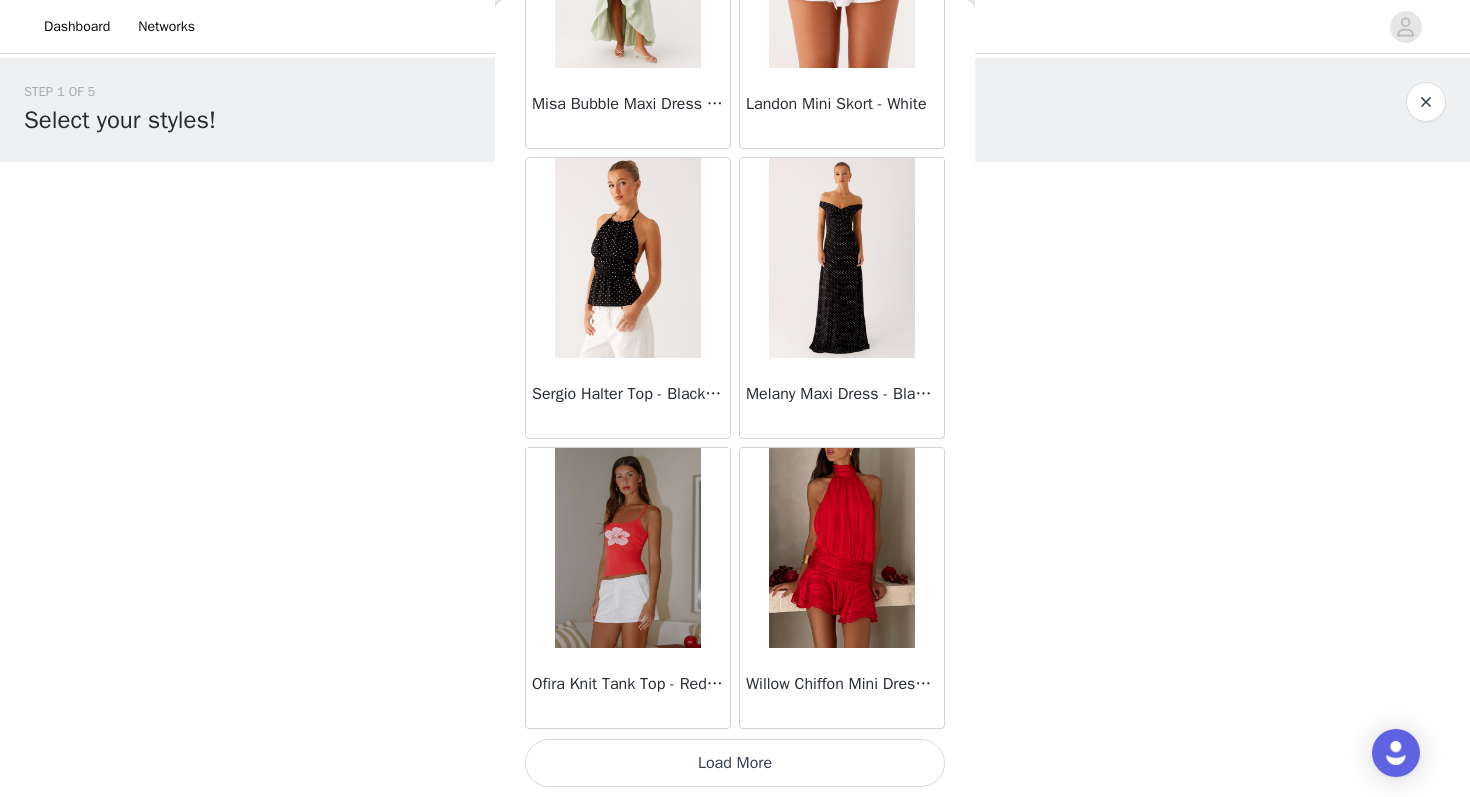 click on "Load More" at bounding box center [735, 763] 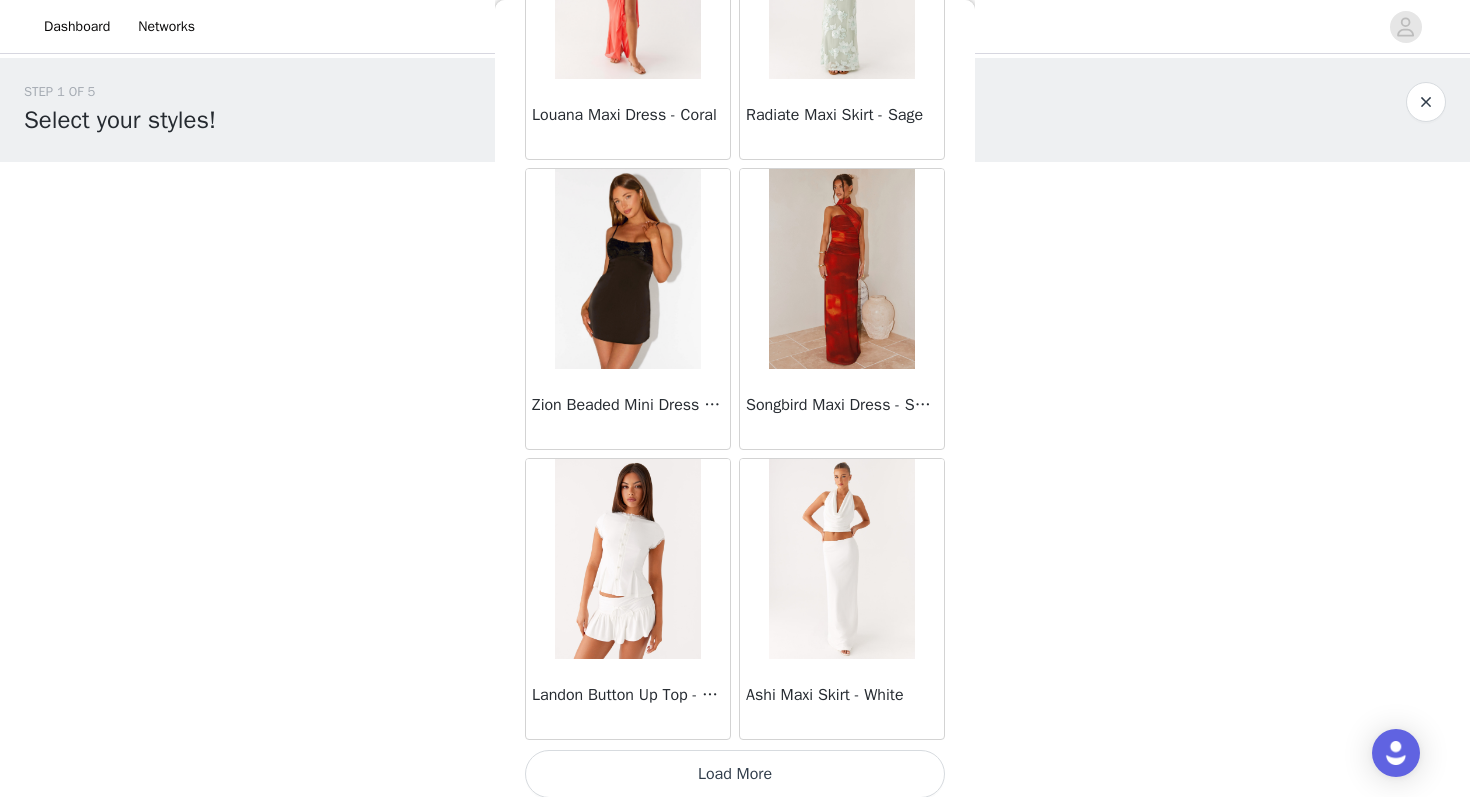 scroll, scrollTop: 57363, scrollLeft: 0, axis: vertical 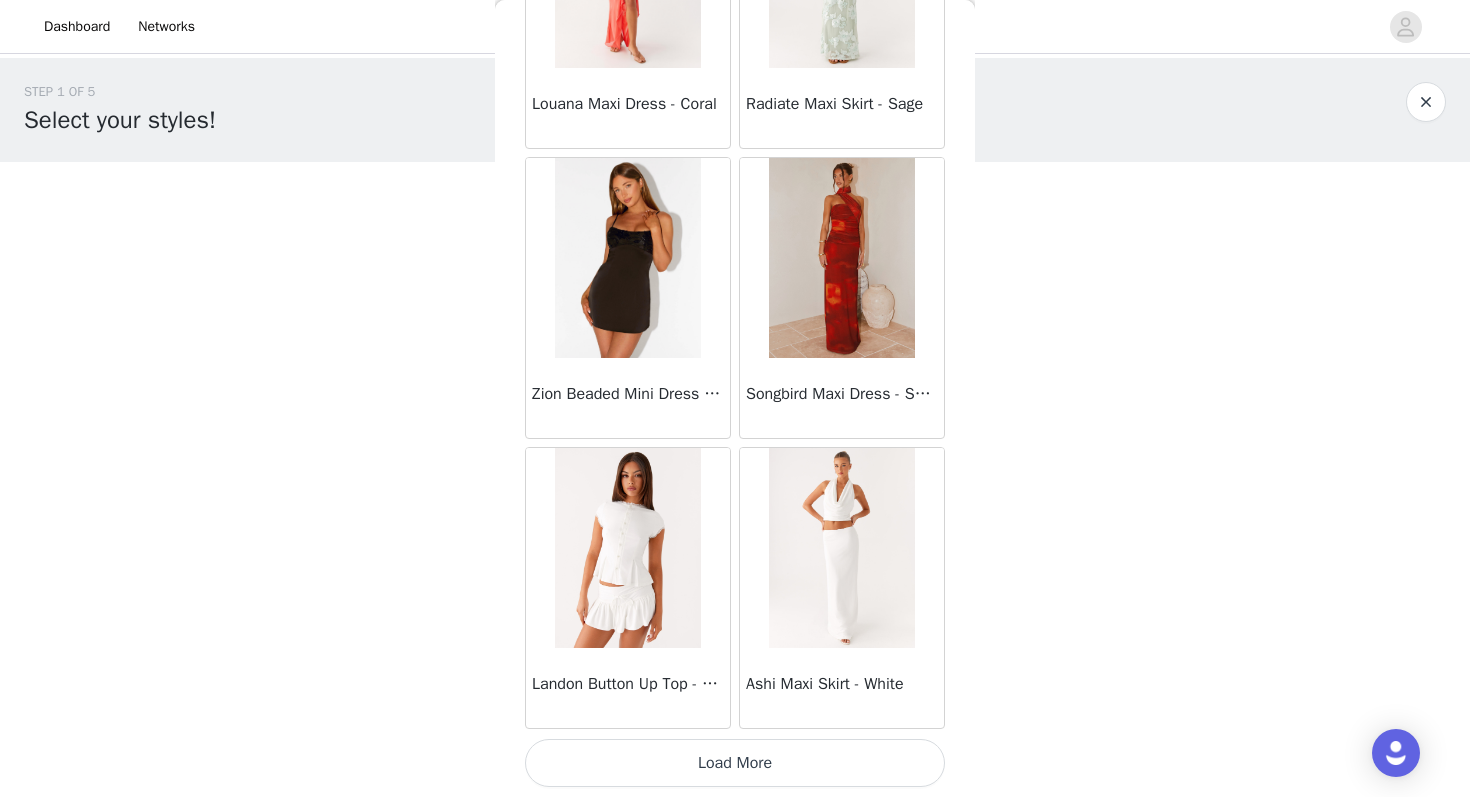 click on "Load More" at bounding box center [735, 763] 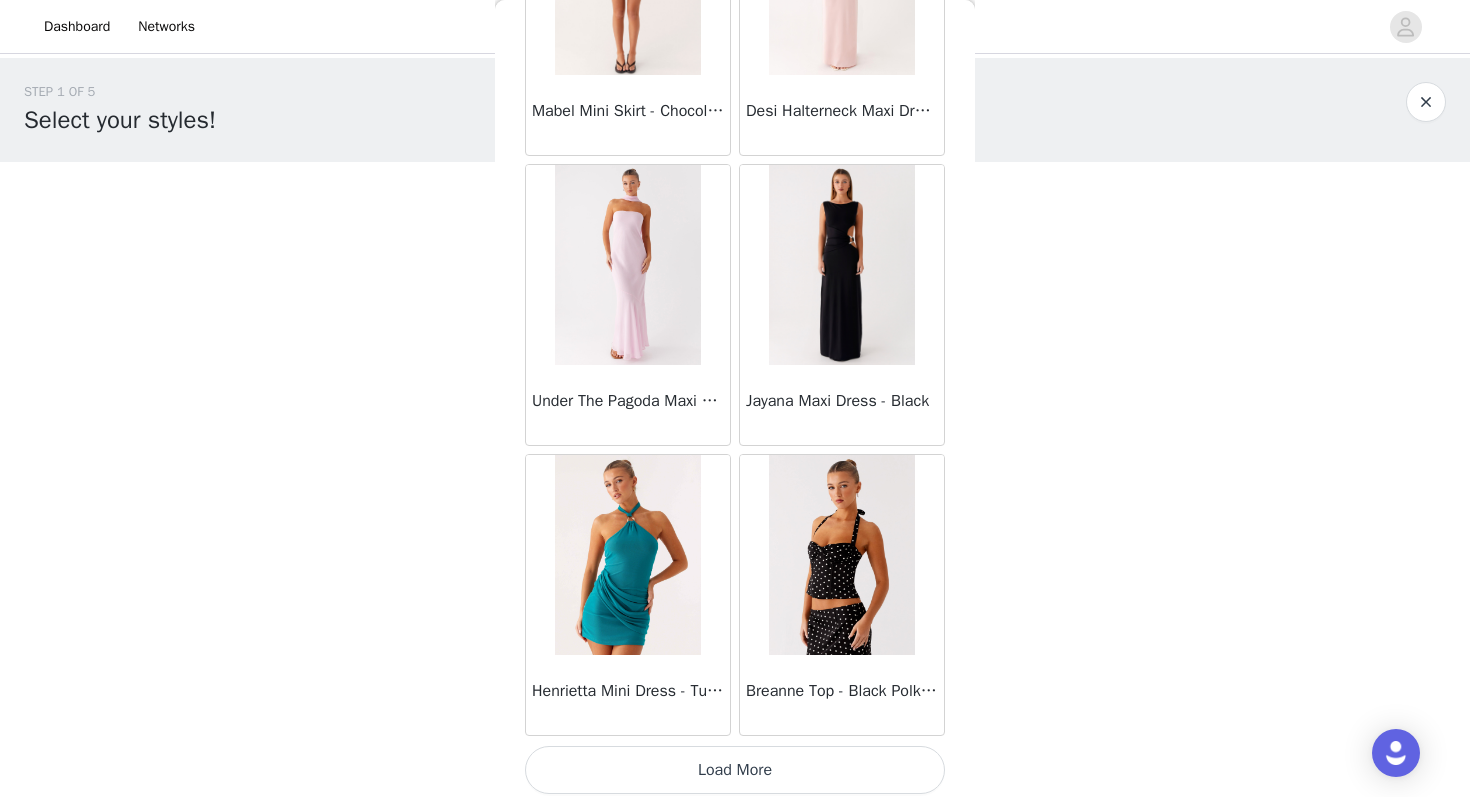 scroll, scrollTop: 60263, scrollLeft: 0, axis: vertical 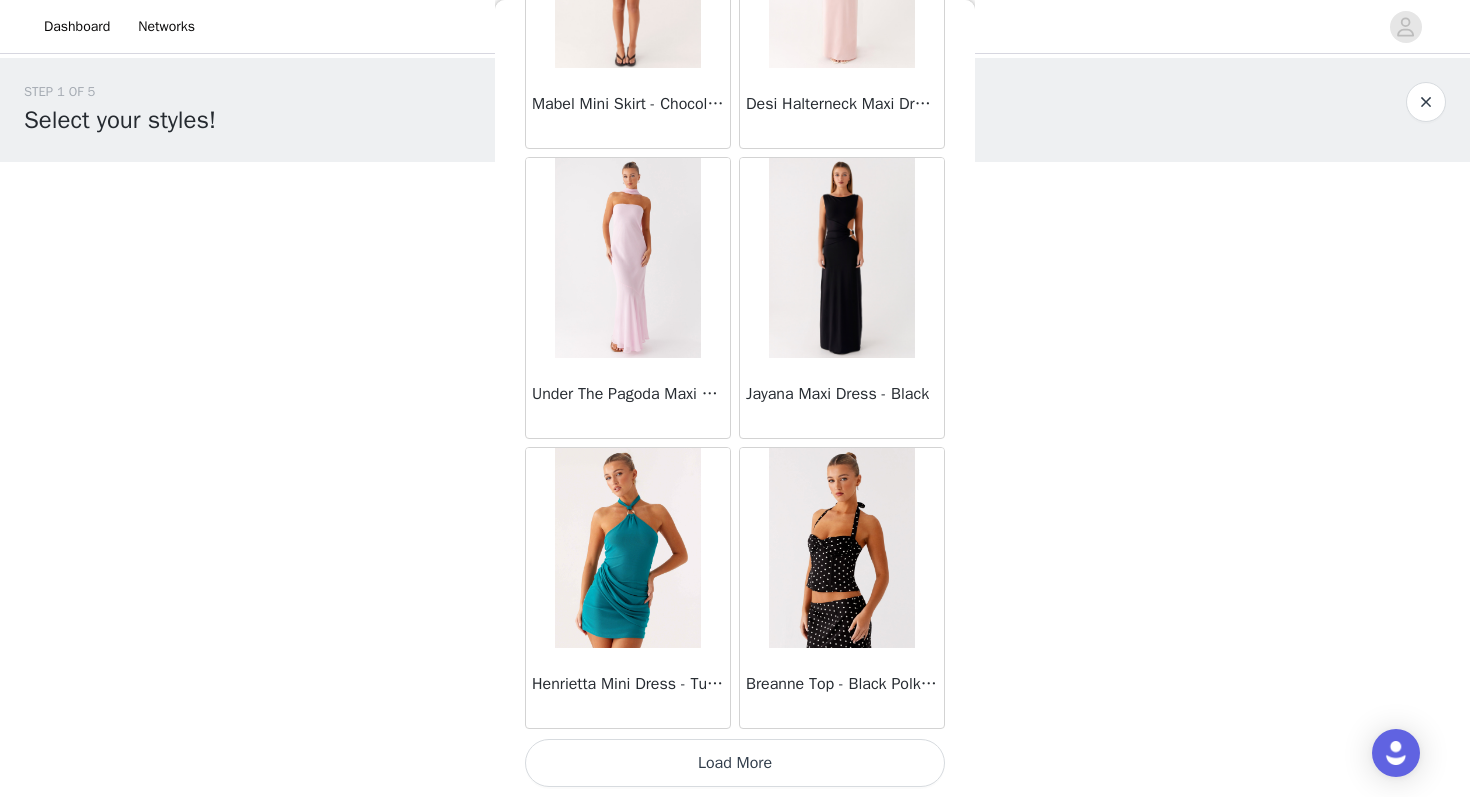 click on "Load More" at bounding box center [735, 763] 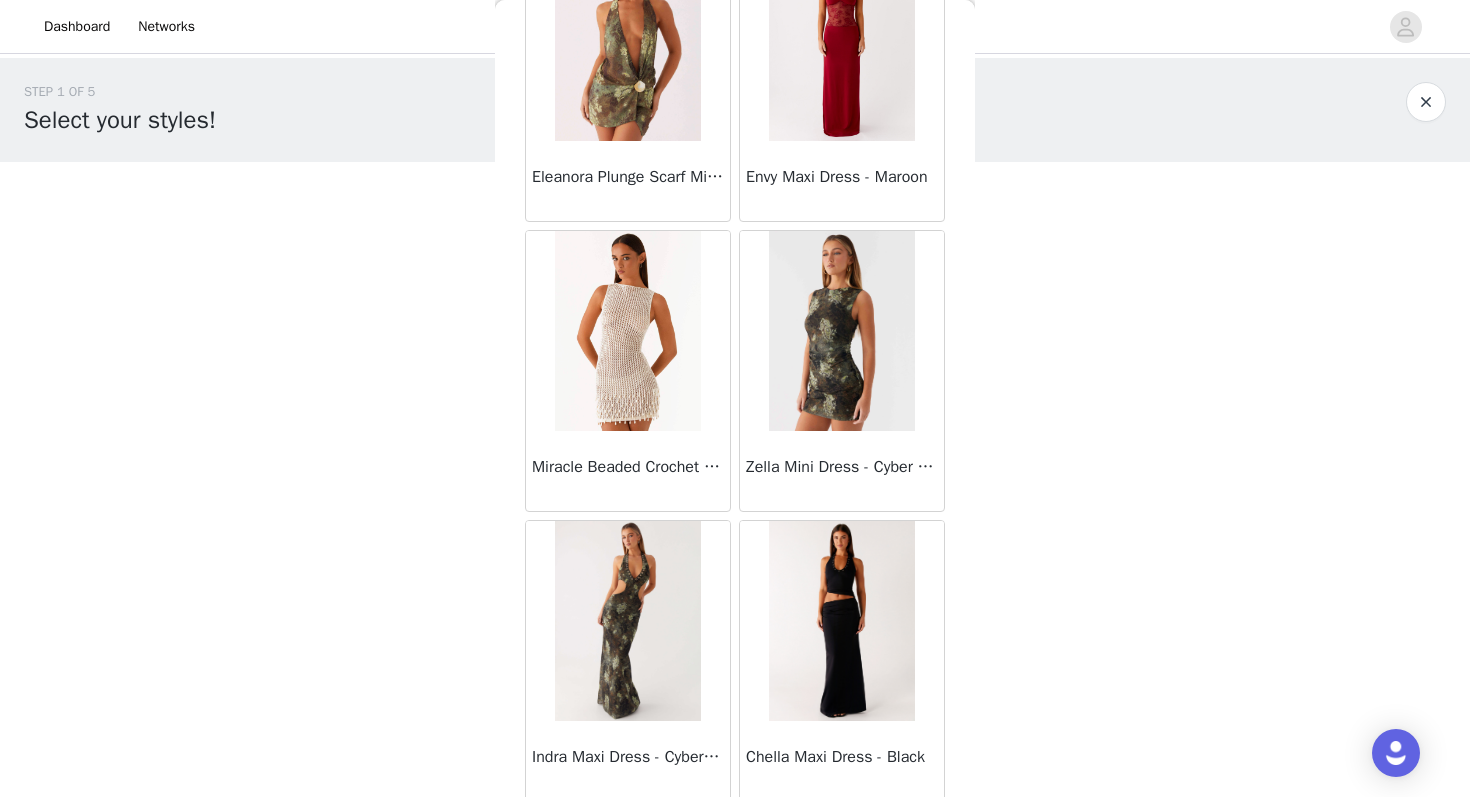 scroll, scrollTop: 63163, scrollLeft: 0, axis: vertical 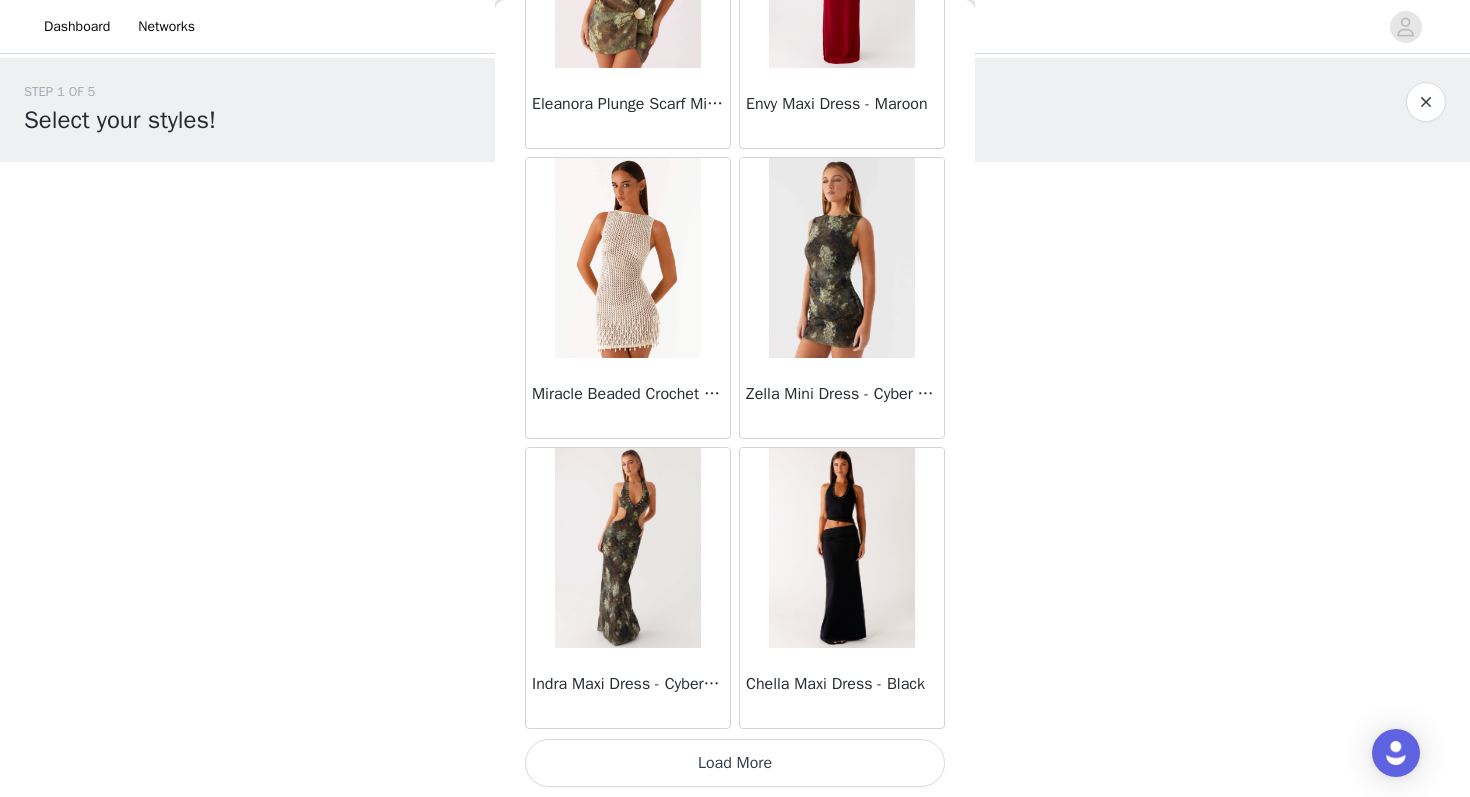click on "Load More" at bounding box center (735, 763) 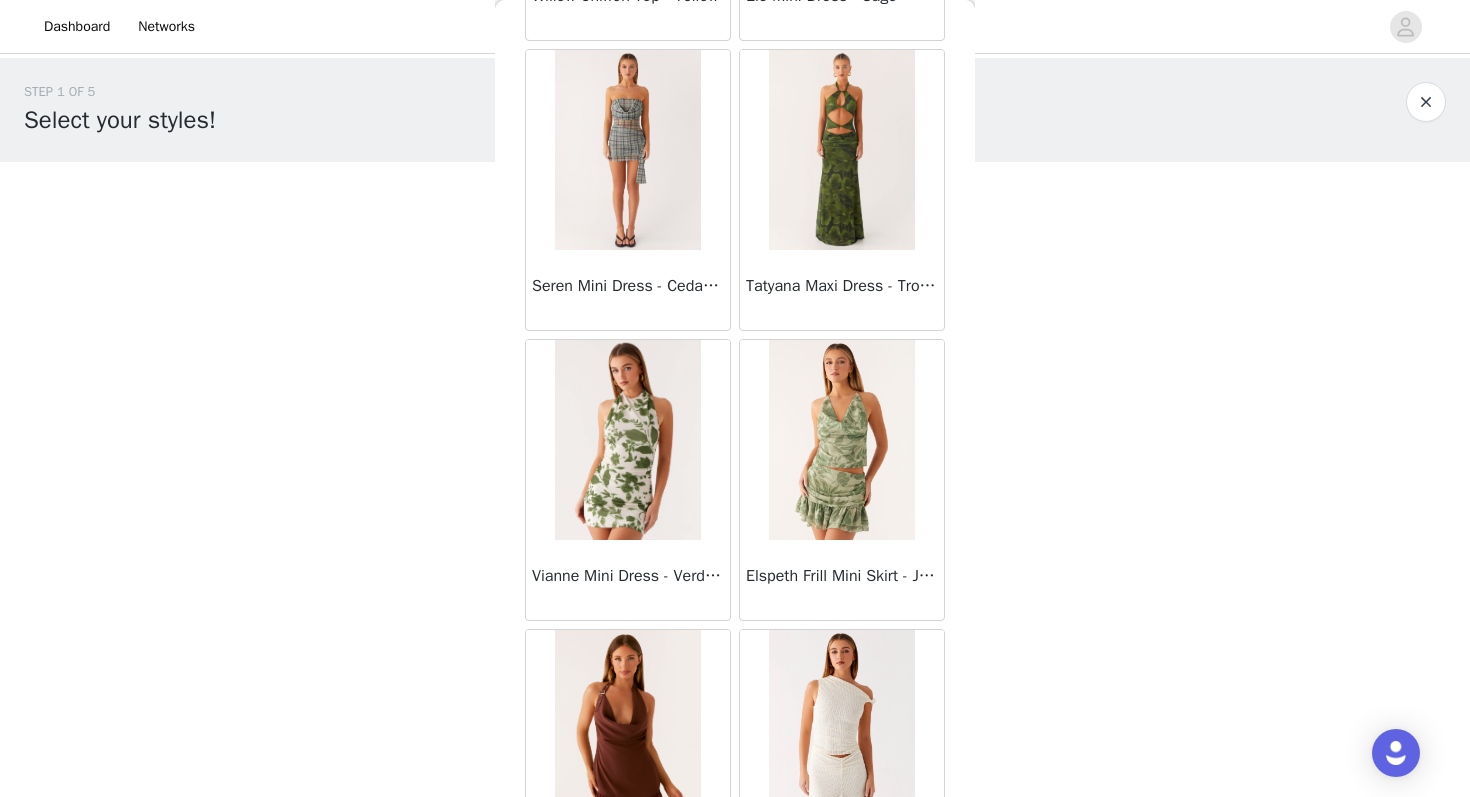 scroll, scrollTop: 66063, scrollLeft: 0, axis: vertical 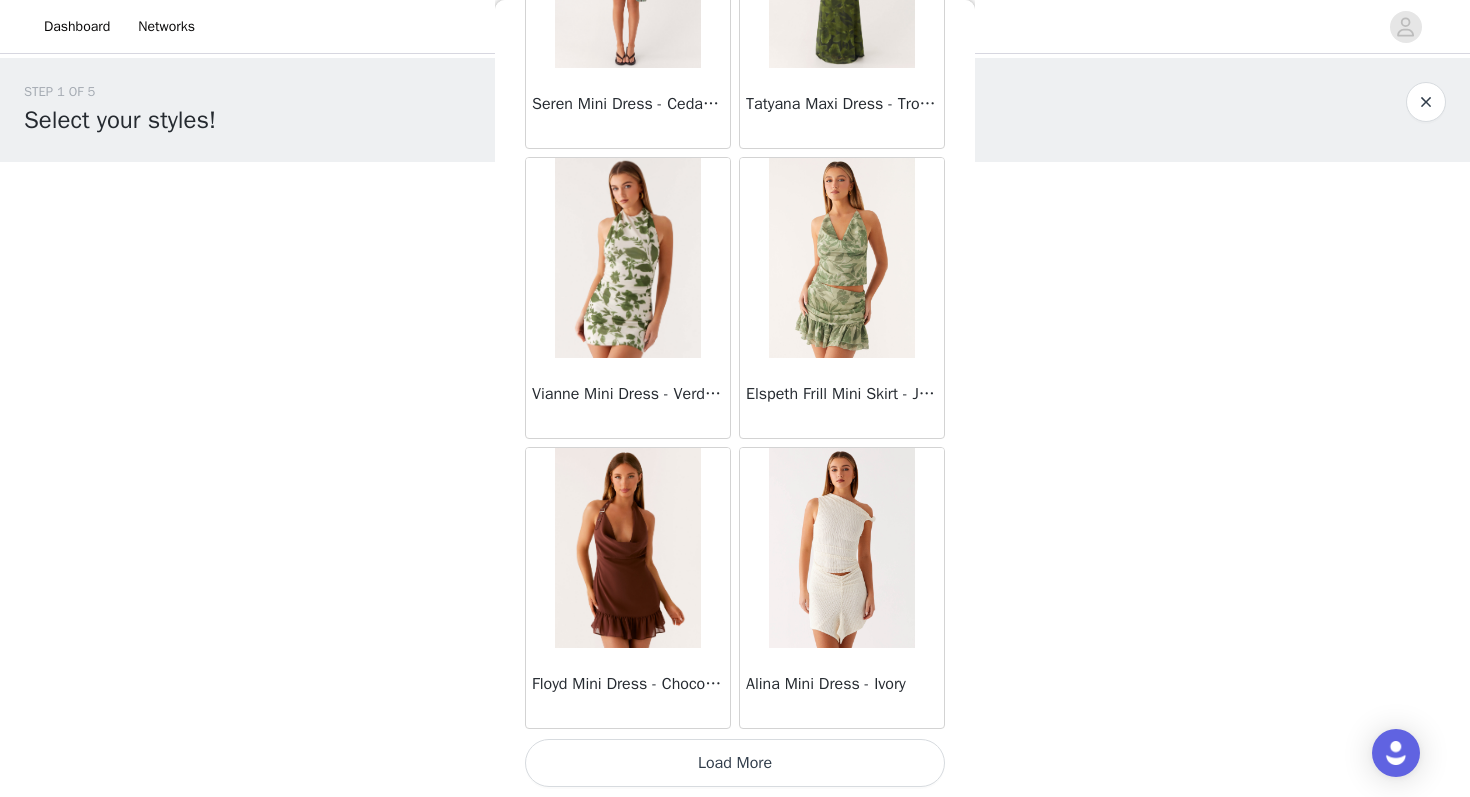 click on "Load More" at bounding box center [735, 763] 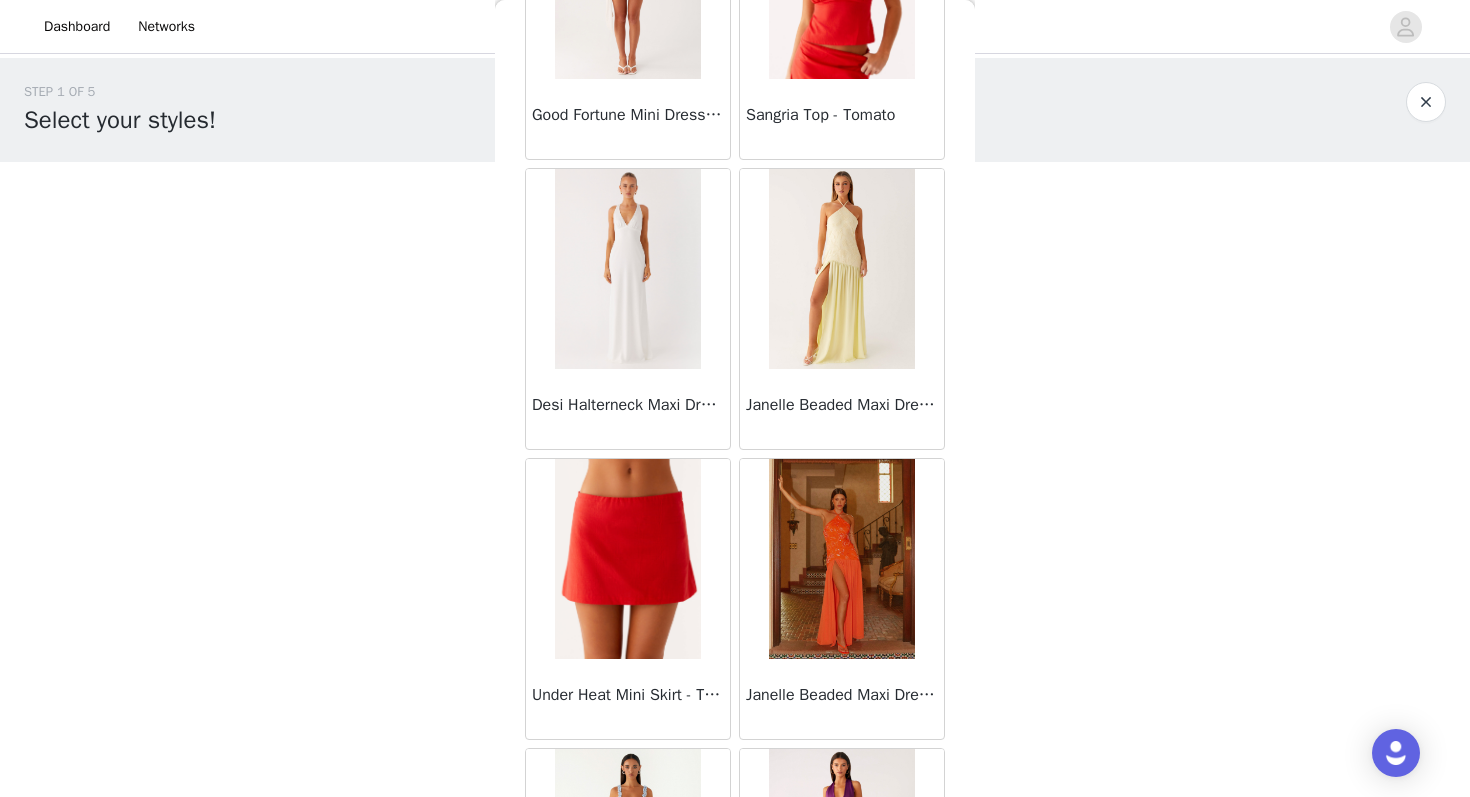 scroll, scrollTop: 68963, scrollLeft: 0, axis: vertical 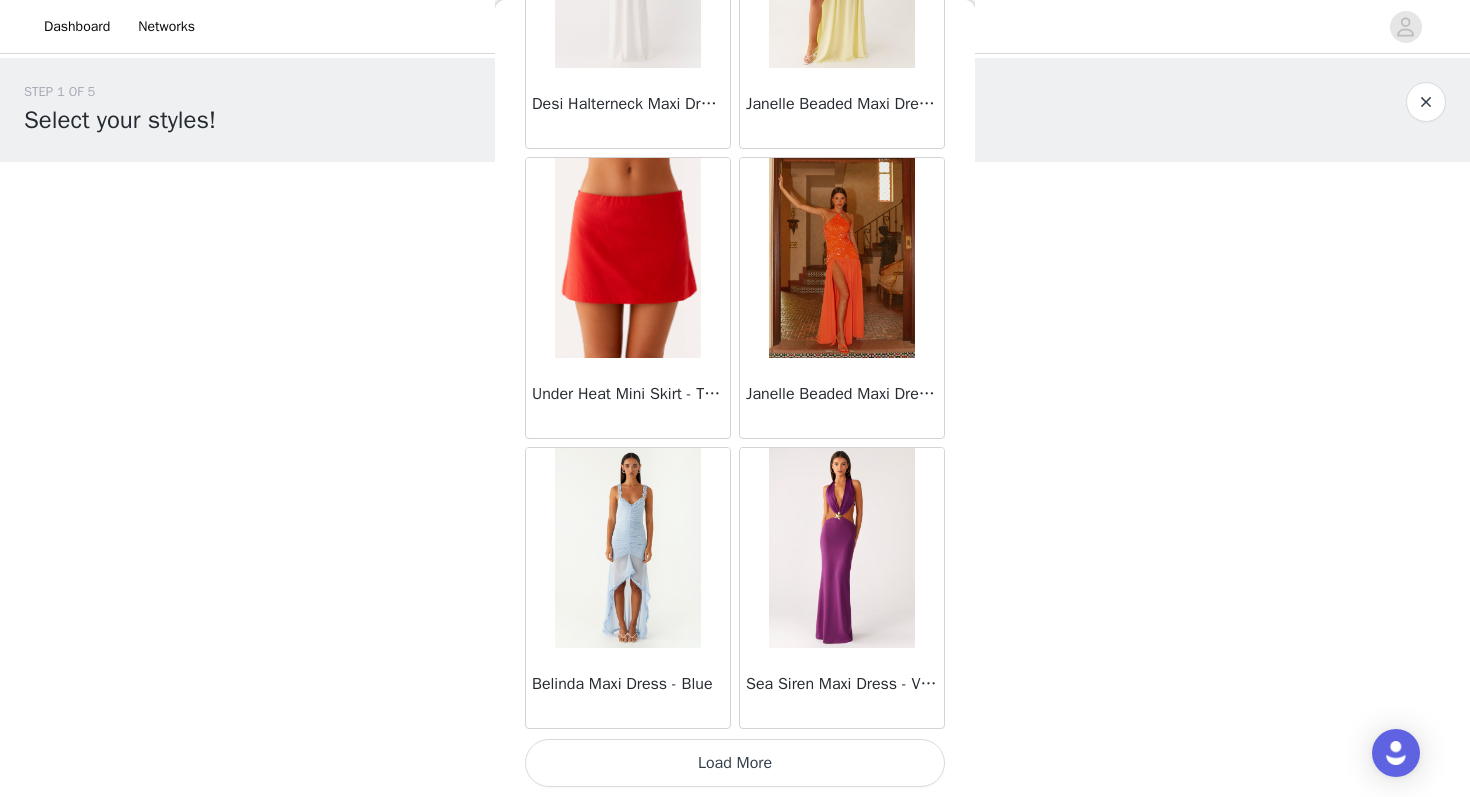 click on "Load More" at bounding box center (735, 763) 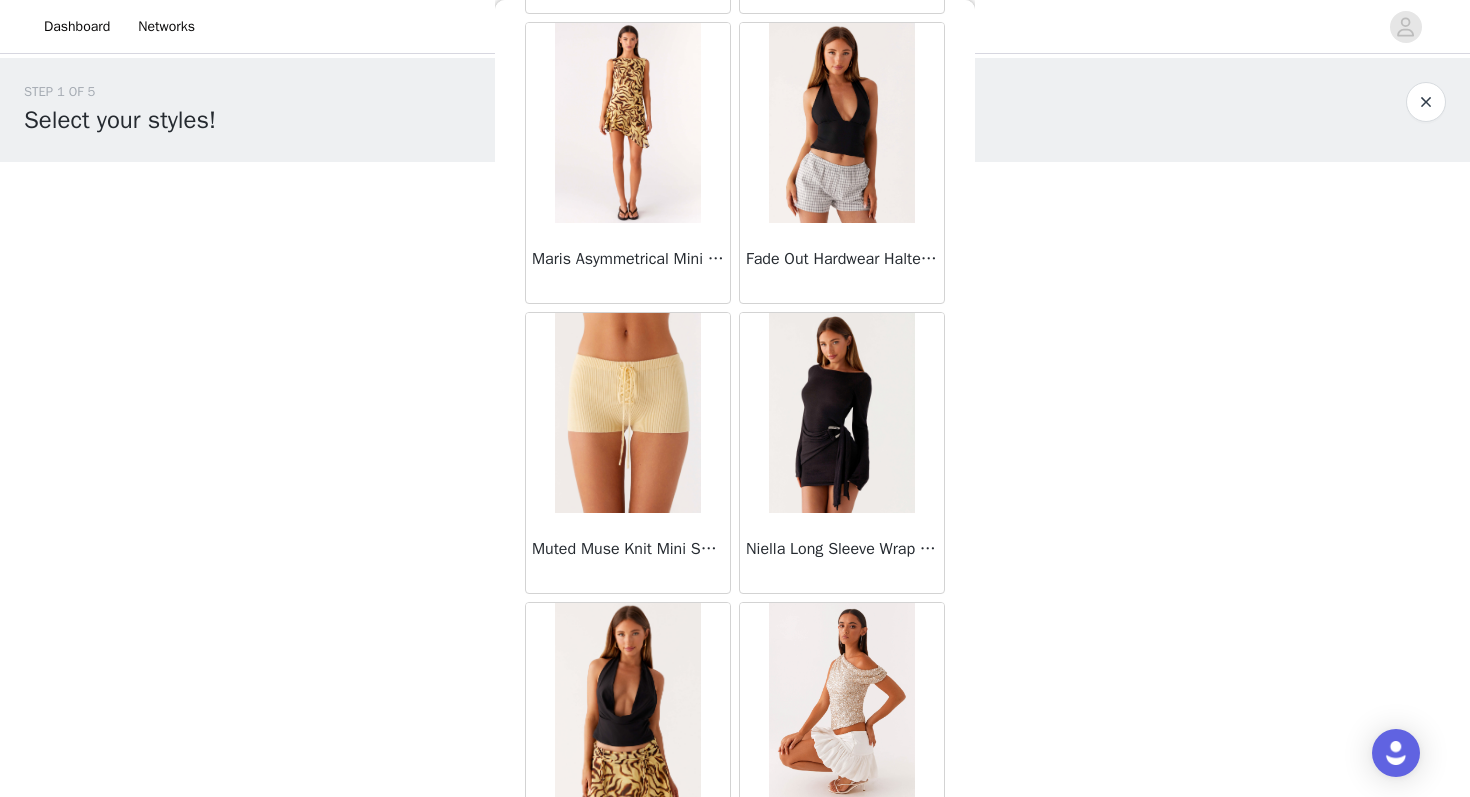 scroll, scrollTop: 71863, scrollLeft: 0, axis: vertical 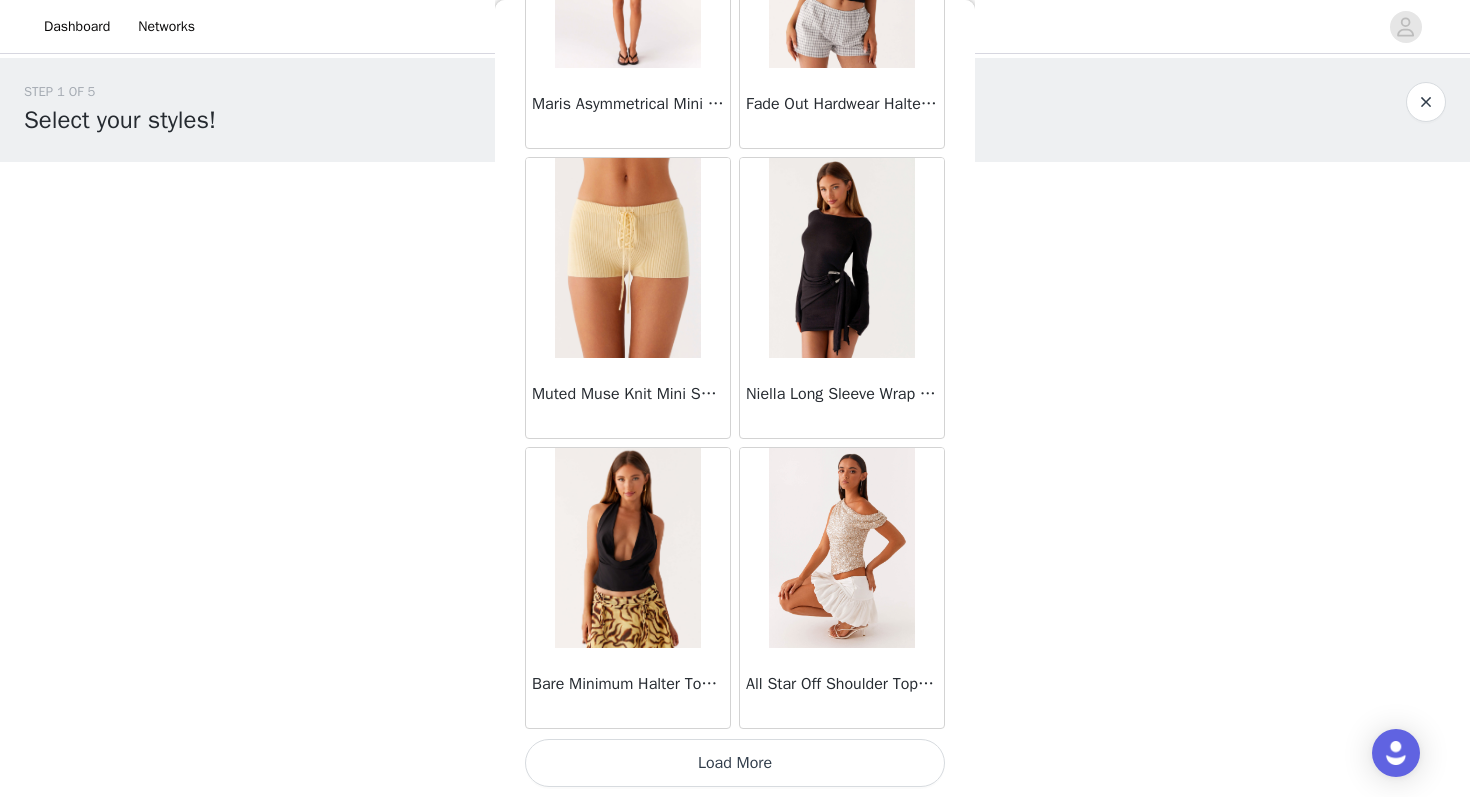 click on "STEP 1 OF 5
Select your styles!
Please note that the sizes are in AU Sizes       0/3 Selected           Add Product       Back       Sweetpea Mini Dress - Yellow       Manifest Mini Dress - Amber       Raquel Off Shoulder Long Sleeve Top - Pink       Julianna Linen Mini Dress - Black       Radiate Halterneck Top - Pink       Arden Mesh Mini Dress - White       Cheryl Bustier Halter Top - Cherry Red       Under The Pagoda Maxi Dress - Deep Red Floral       Sweetest Pie T-Shirt - Black Gingham       That Girl Maxi Dress - Pink       Peppermayo Exclusive Heavy Hearted Mini - Black       Songbird Maxi Dress - Blue Black Floral       Viviana Mini Dress - Lavender       Eden Strapless Maxi Dress - Navy       Claudie Mesh Top - White Pink Lilly       Nia Micro Short - Black       Luciana Crochet Halterneck Mini Dress - Pink       Happy Hour Mini Dress - Yellow       Aullie Maxi Dress - Ivory" at bounding box center [735, 288] 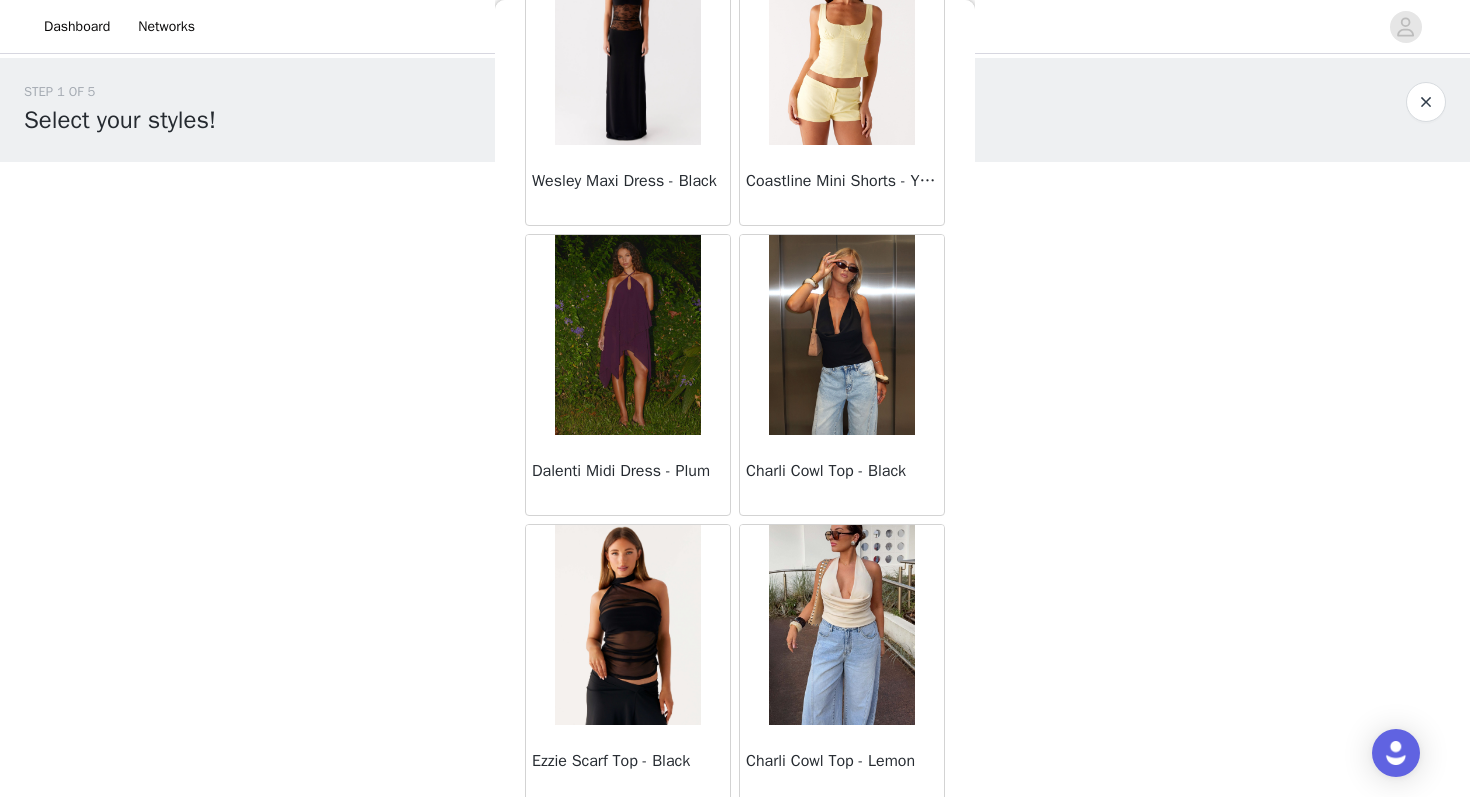 scroll, scrollTop: 74763, scrollLeft: 0, axis: vertical 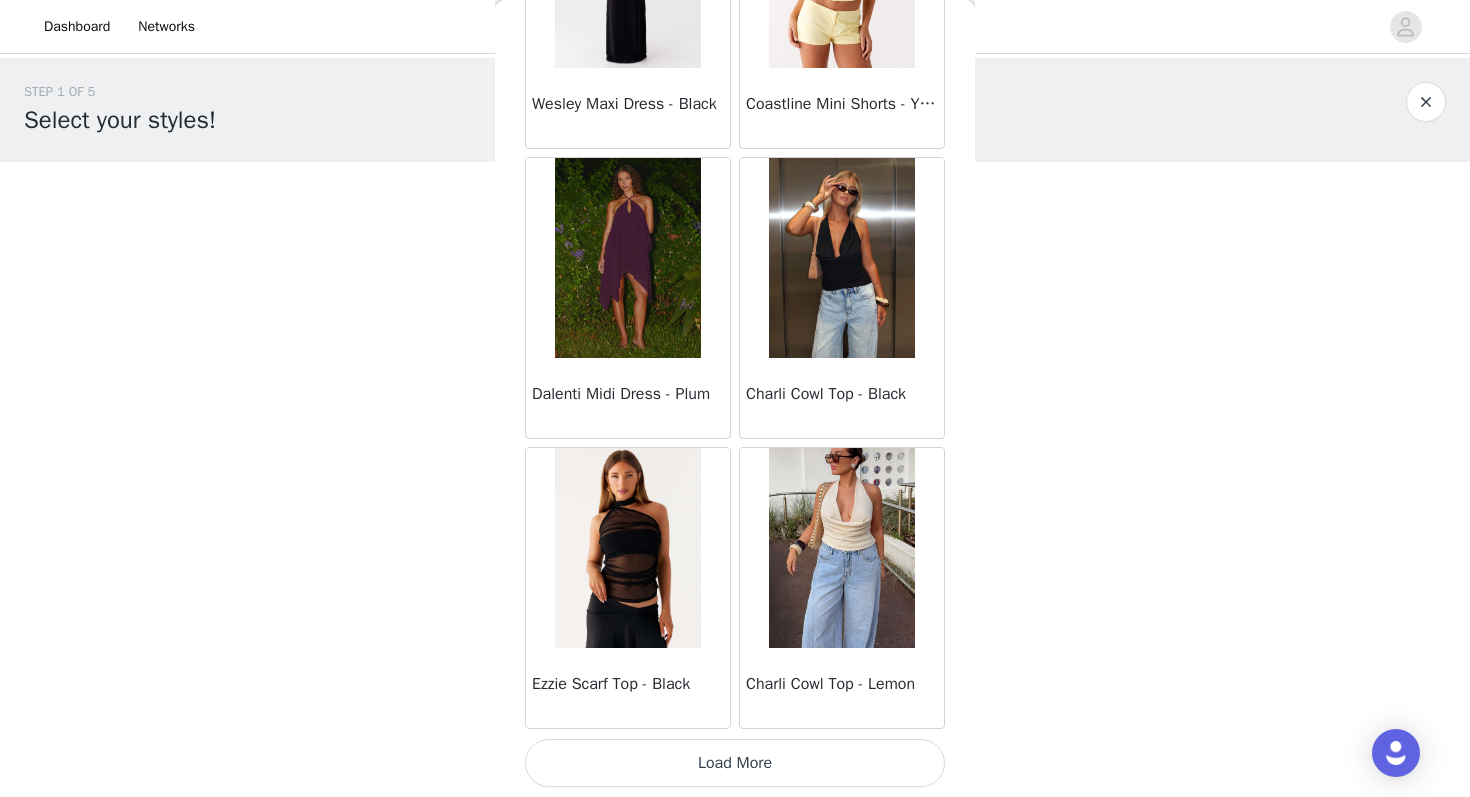 click on "Load More" at bounding box center [735, 763] 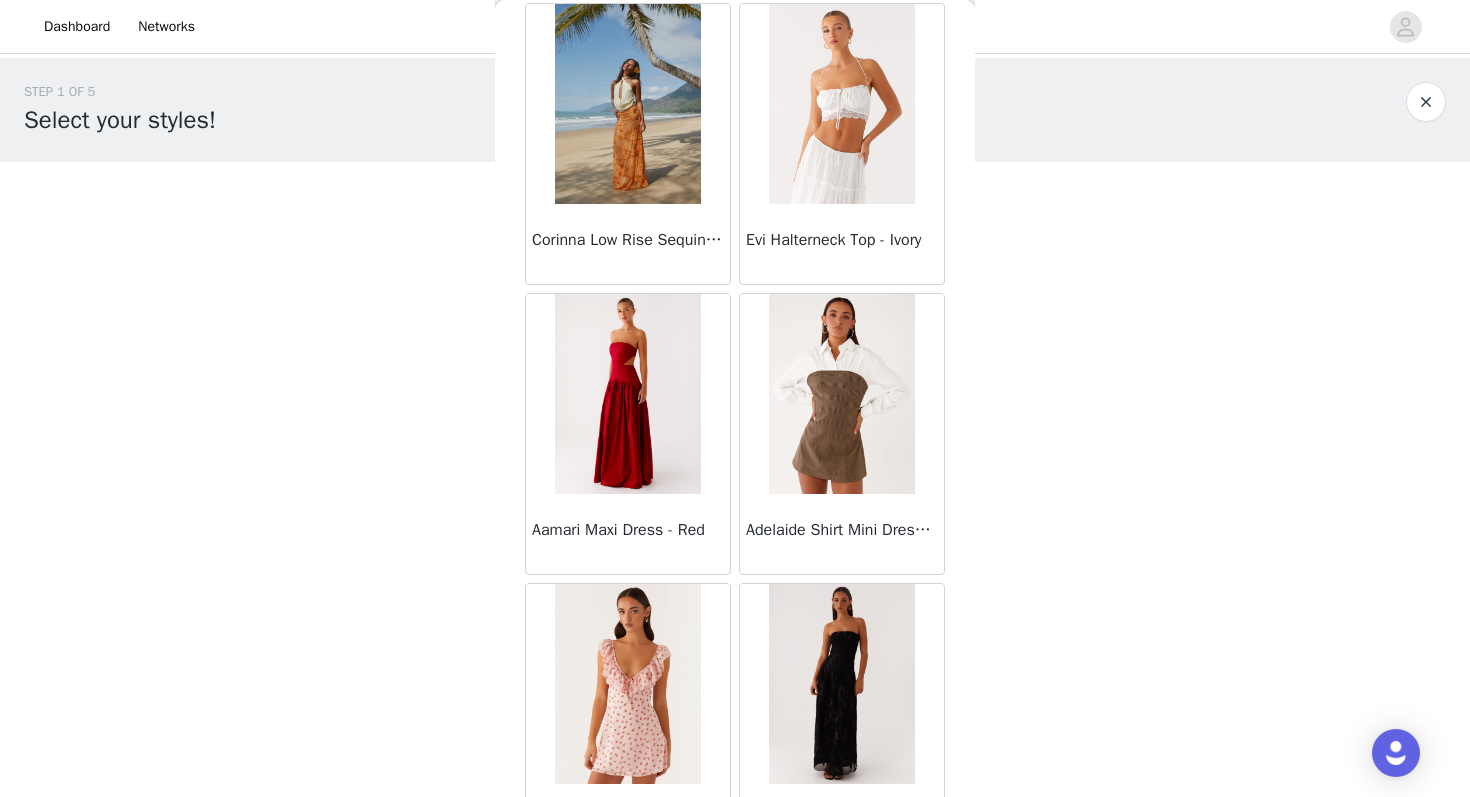 scroll, scrollTop: 77663, scrollLeft: 0, axis: vertical 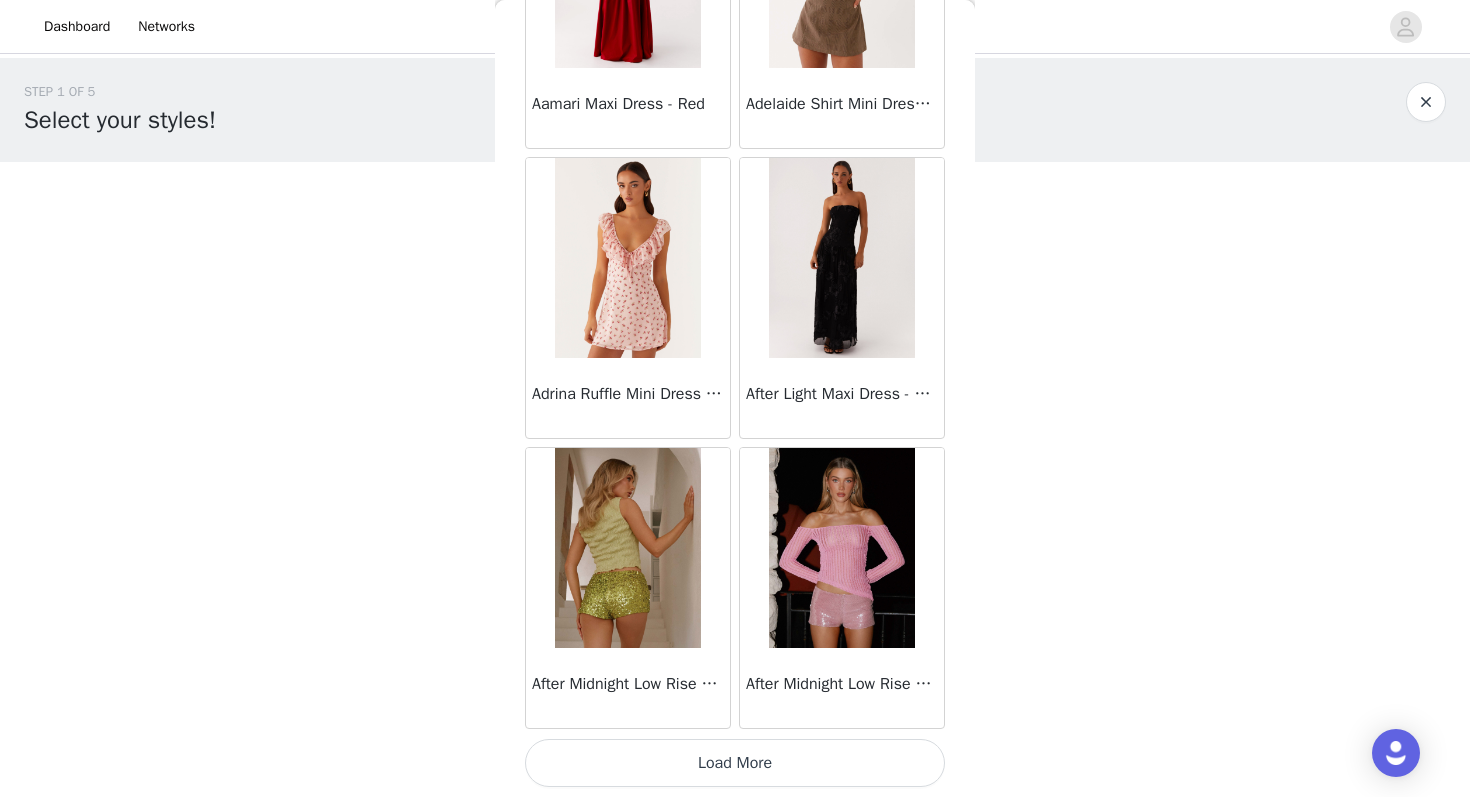 click on "Load More" at bounding box center (735, 763) 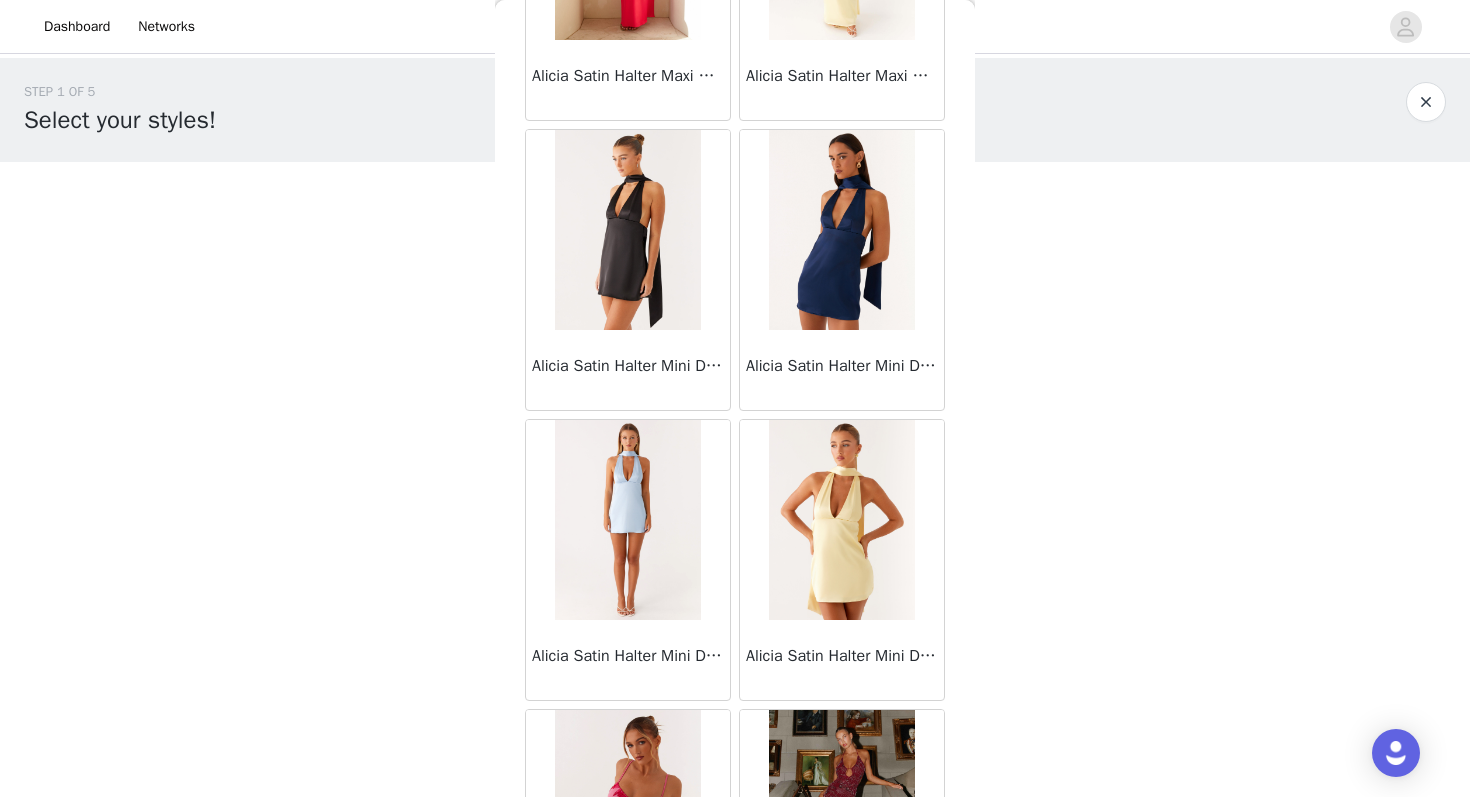 scroll, scrollTop: 80563, scrollLeft: 0, axis: vertical 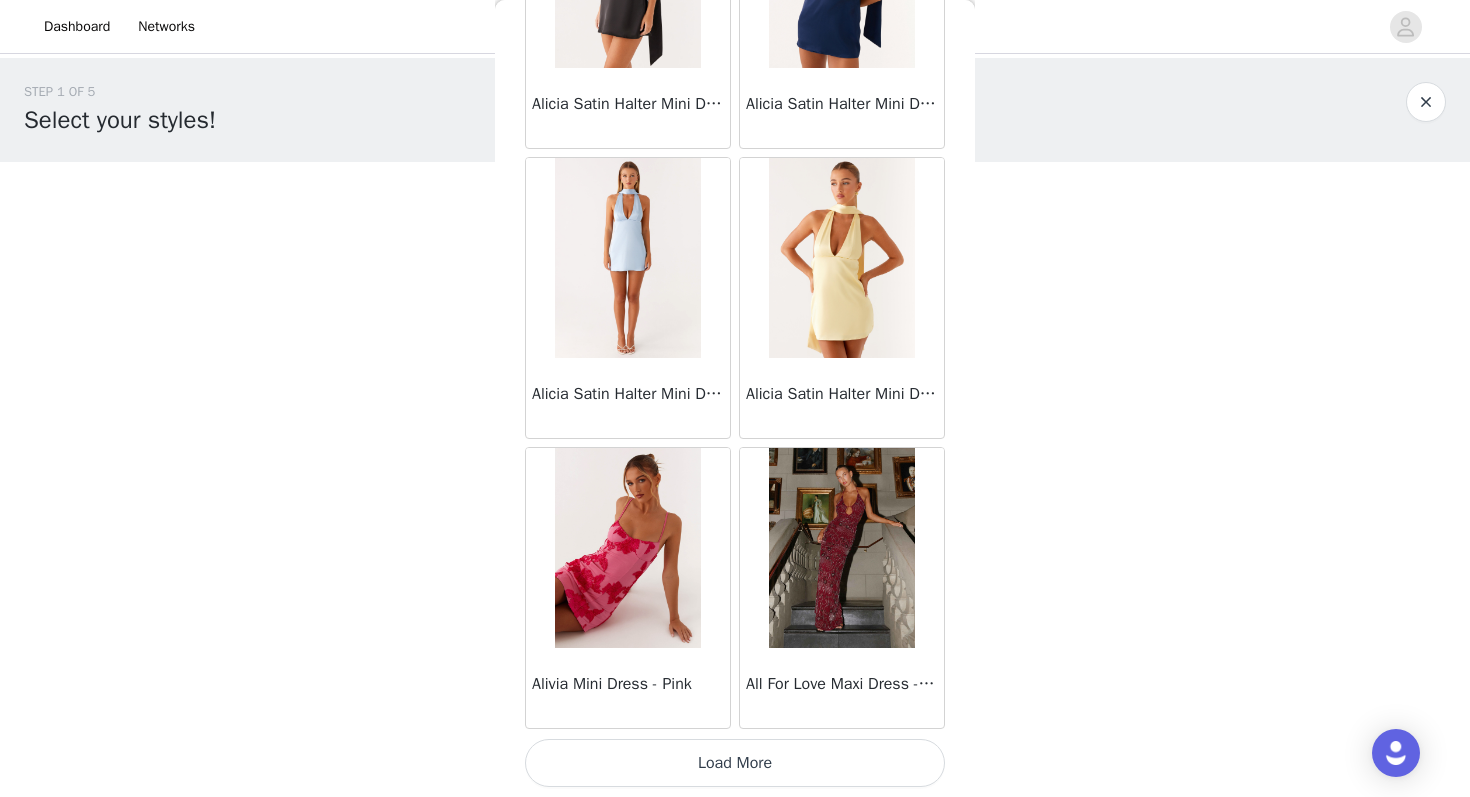 click on "Load More" at bounding box center [735, 763] 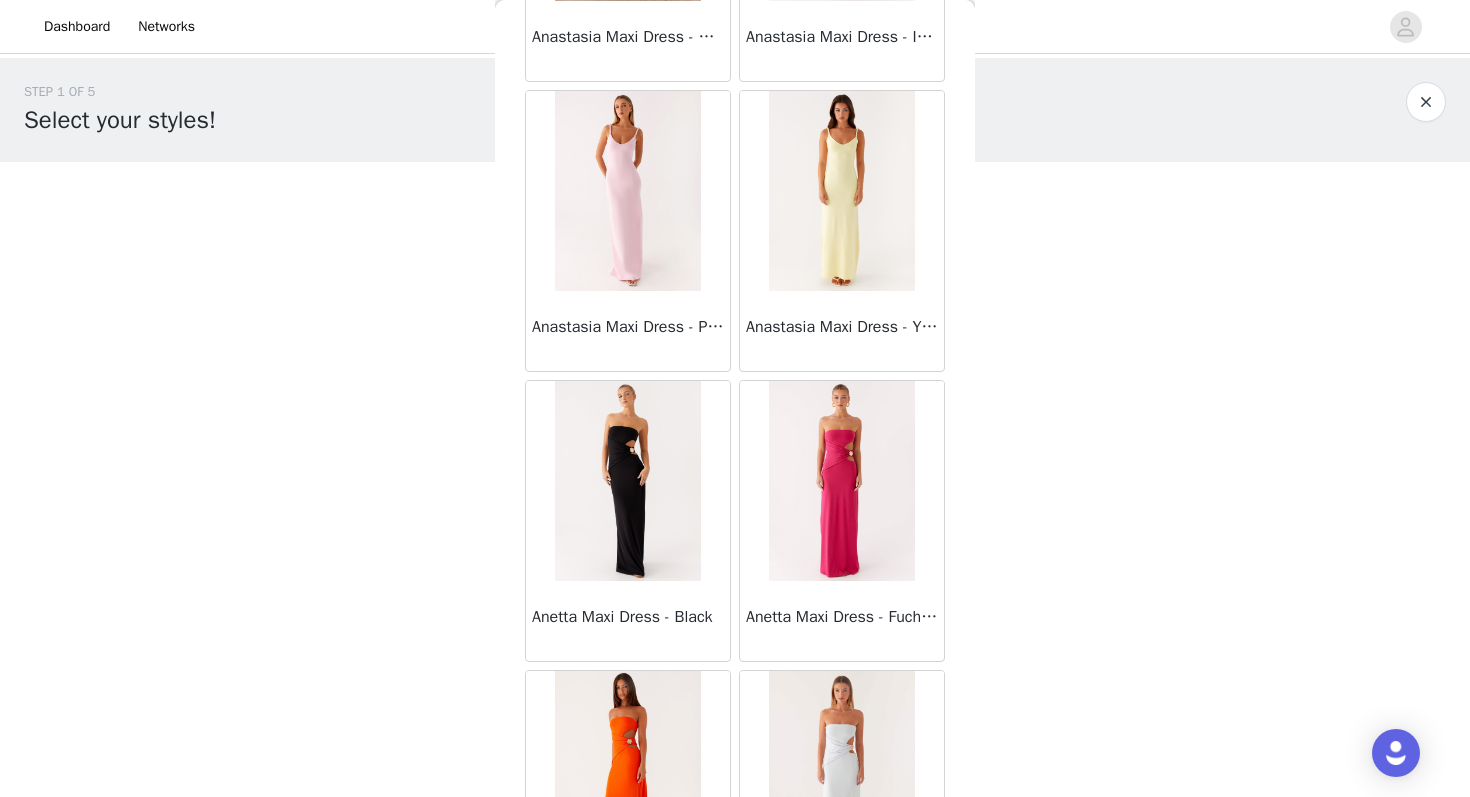 scroll, scrollTop: 83463, scrollLeft: 0, axis: vertical 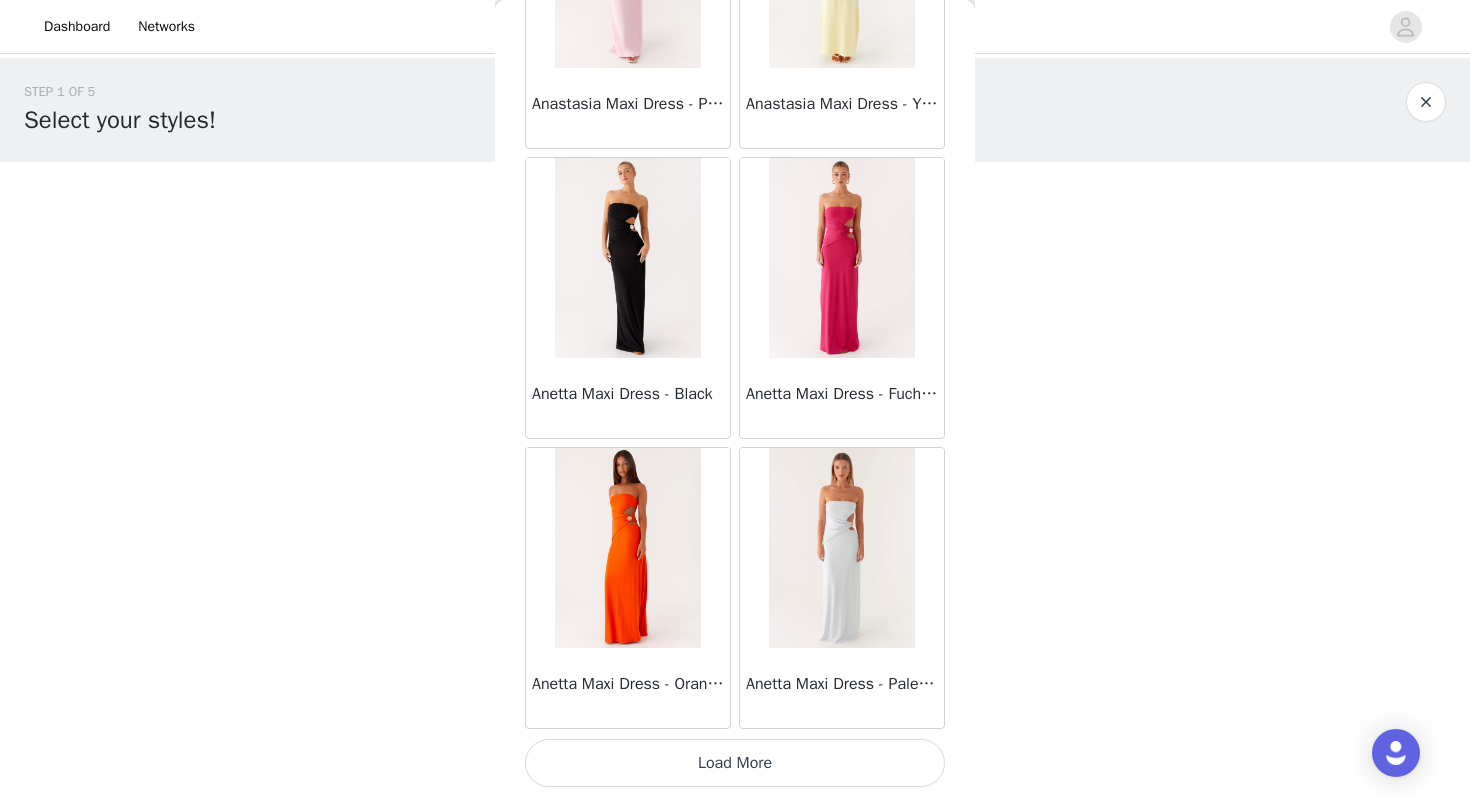 click on "Load More" at bounding box center [735, 763] 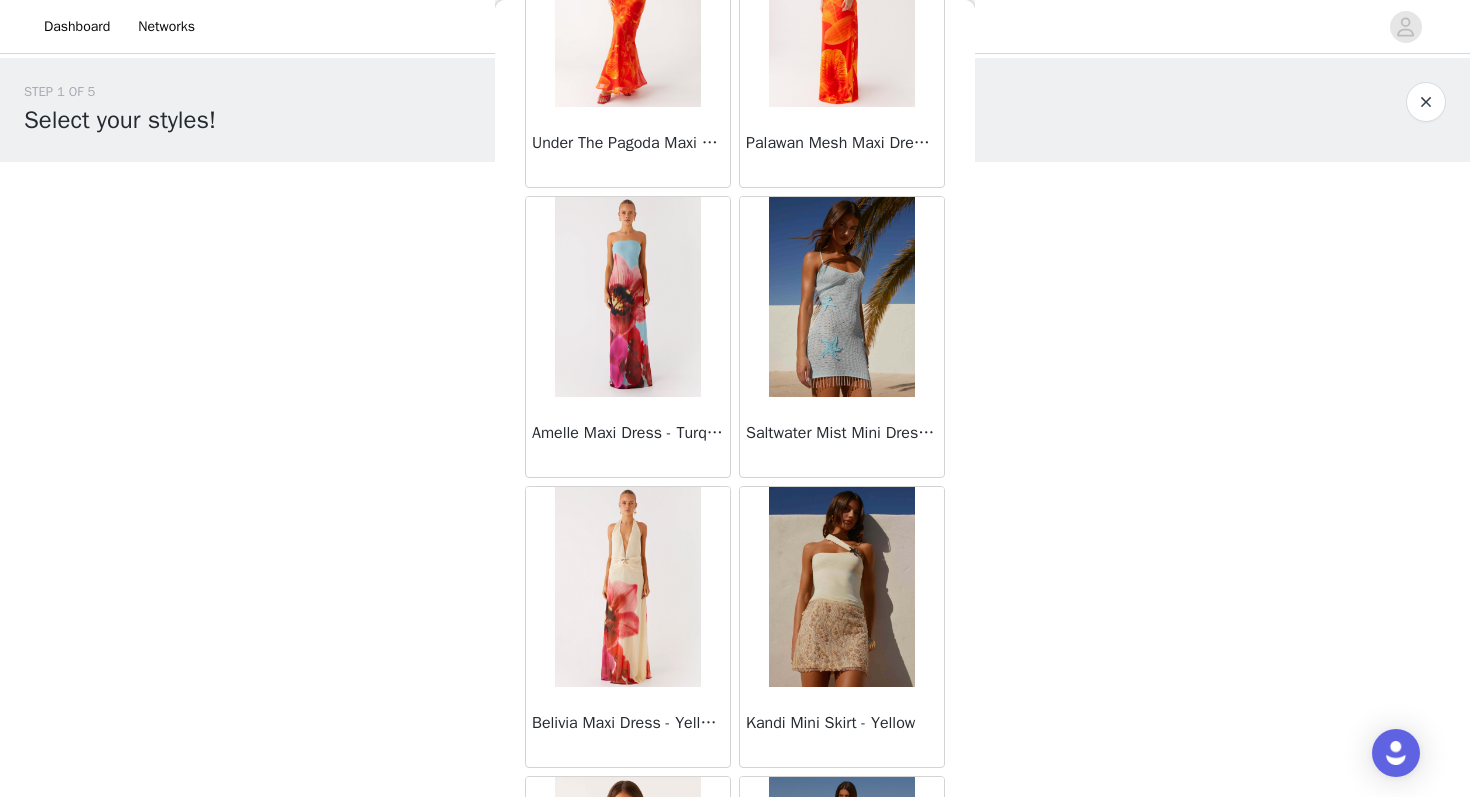 scroll, scrollTop: 69906, scrollLeft: 0, axis: vertical 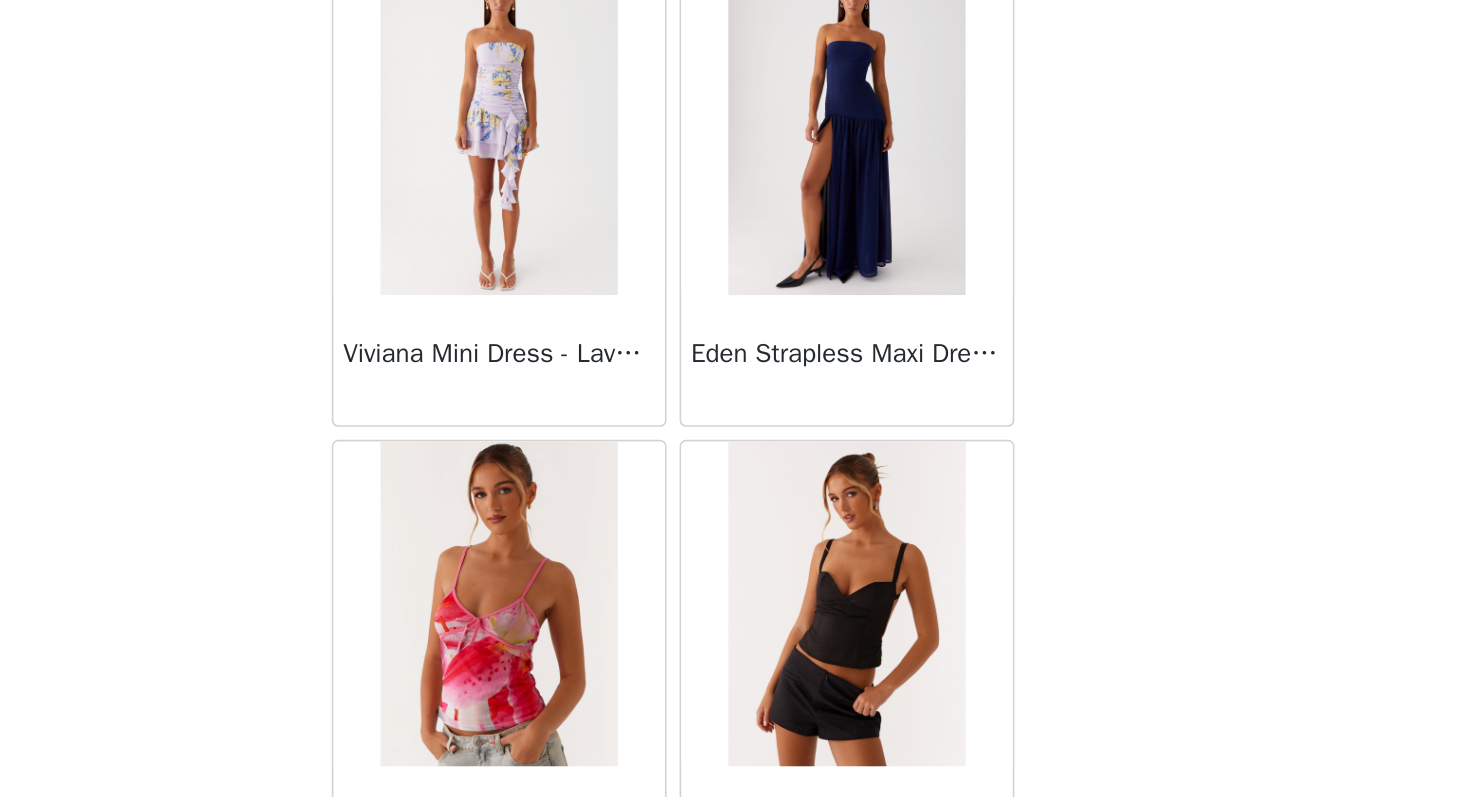 click on "STEP 1 OF 5
Select your styles!
Please note that the sizes are in AU Sizes       0/3 Selected           Add Product       Back       Sweetpea Mini Dress - Yellow       Manifest Mini Dress - Amber       Raquel Off Shoulder Long Sleeve Top - Pink       Julianna Linen Mini Dress - Black       Radiate Halterneck Top - Pink       Arden Mesh Mini Dress - White       Cheryl Bustier Halter Top - Cherry Red       Under The Pagoda Maxi Dress - Deep Red Floral       Sweetest Pie T-Shirt - Black Gingham       That Girl Maxi Dress - Pink       Peppermayo Exclusive Heavy Hearted Mini - Black       Songbird Maxi Dress - Blue Black Floral       Viviana Mini Dress - Lavender       Eden Strapless Maxi Dress - Navy       Claudie Mesh Top - White Pink Lilly       Nia Micro Short - Black       Luciana Crochet Halterneck Mini Dress - Pink       Happy Hour Mini Dress - Yellow       Aullie Maxi Dress - Ivory" at bounding box center [735, 288] 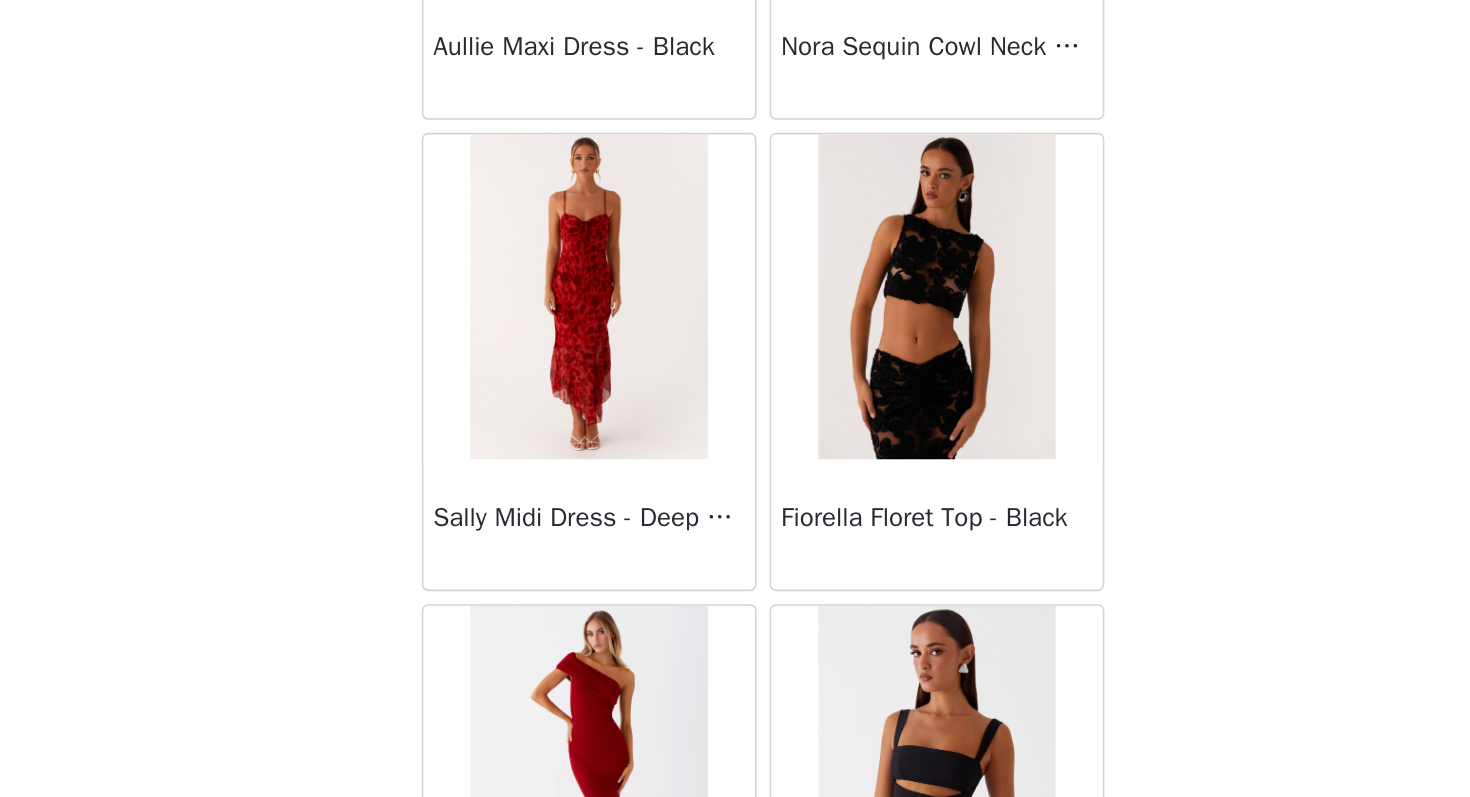 scroll, scrollTop: 10450, scrollLeft: 0, axis: vertical 